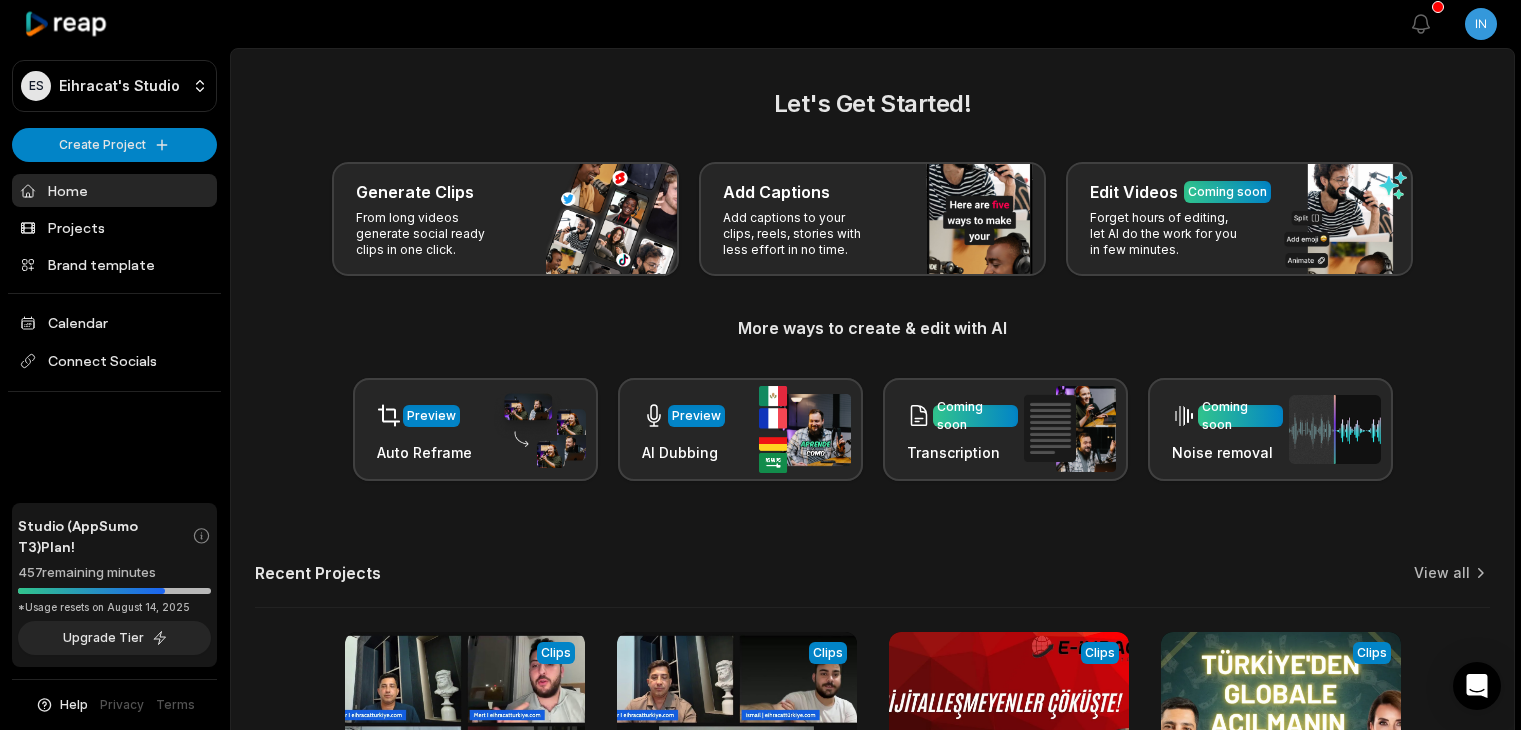 scroll, scrollTop: 0, scrollLeft: 0, axis: both 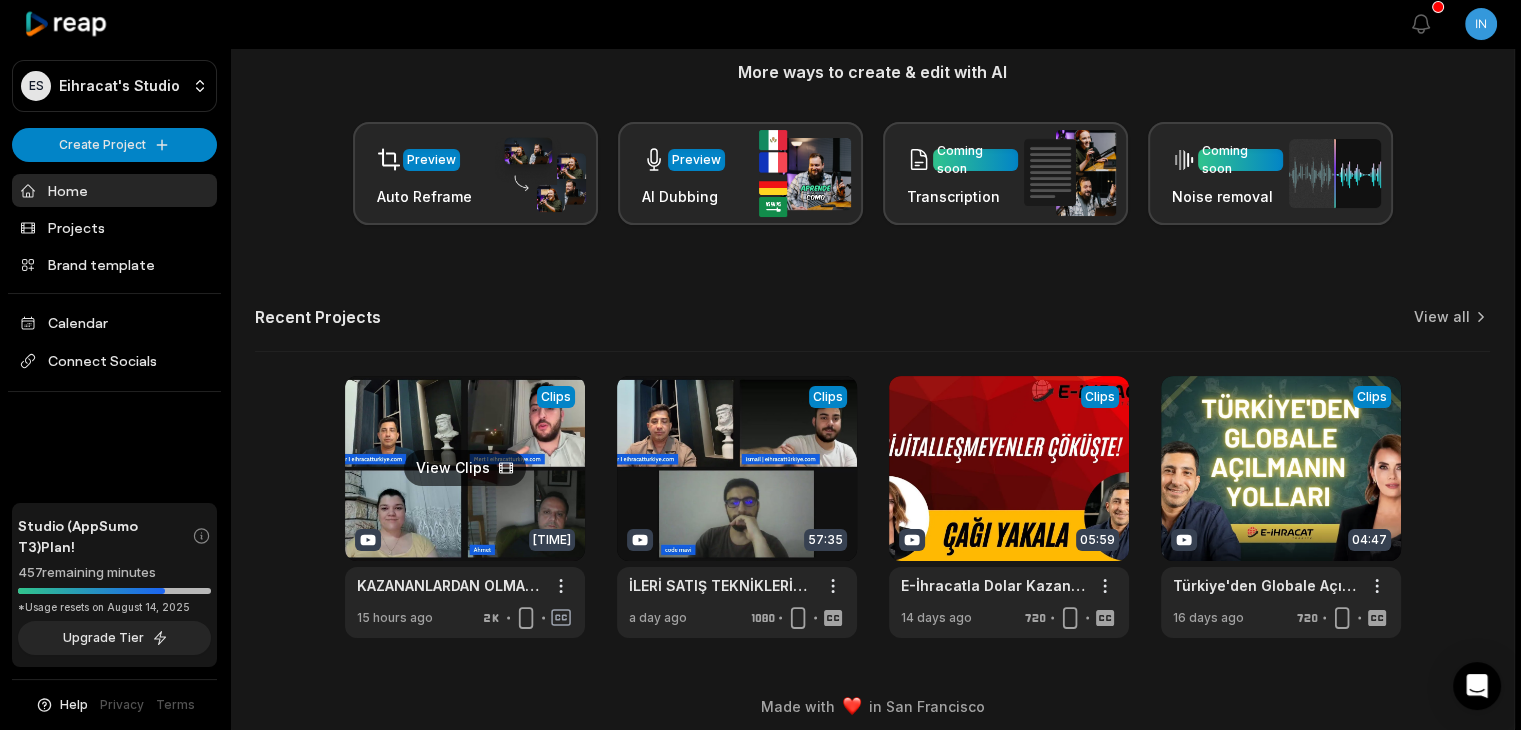 click at bounding box center [465, 507] 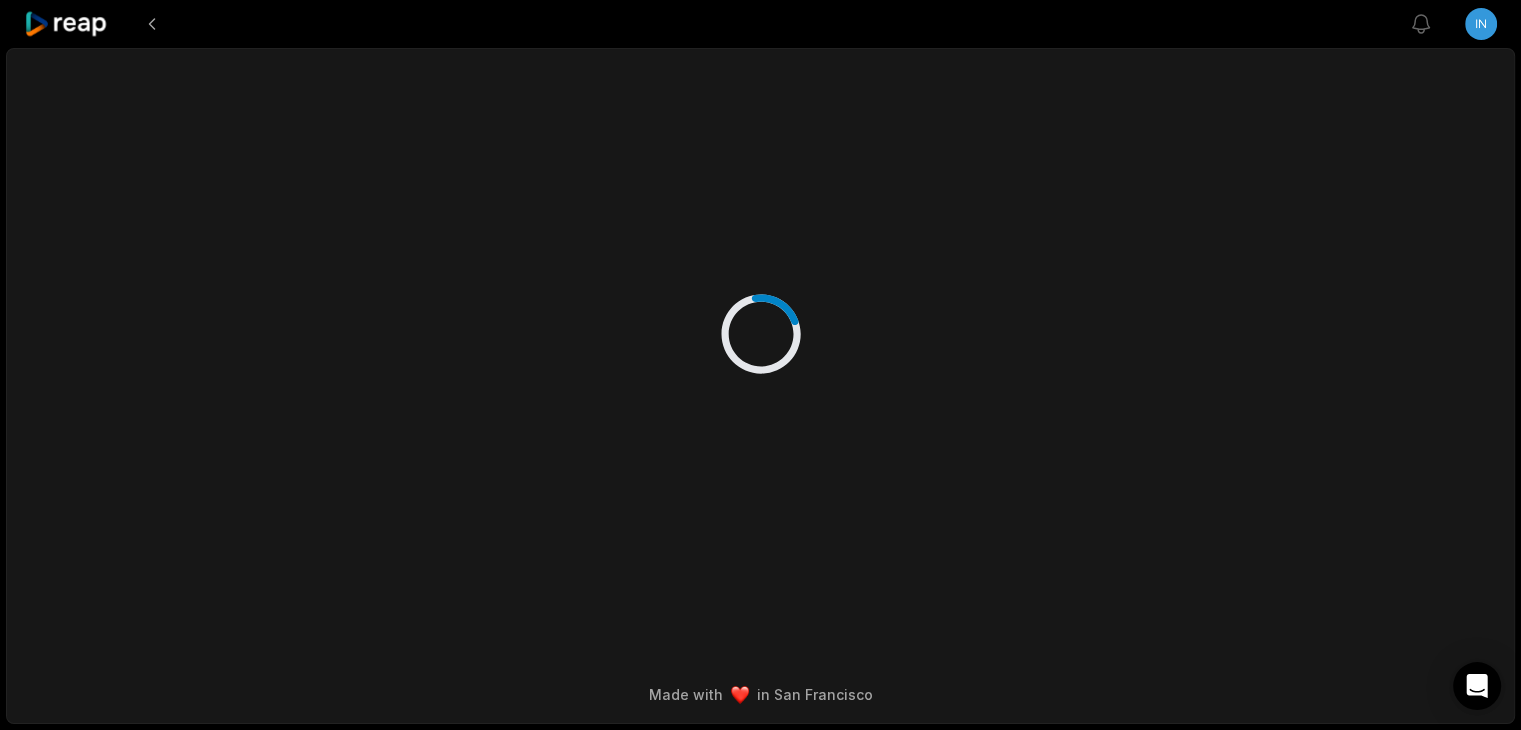 scroll, scrollTop: 0, scrollLeft: 0, axis: both 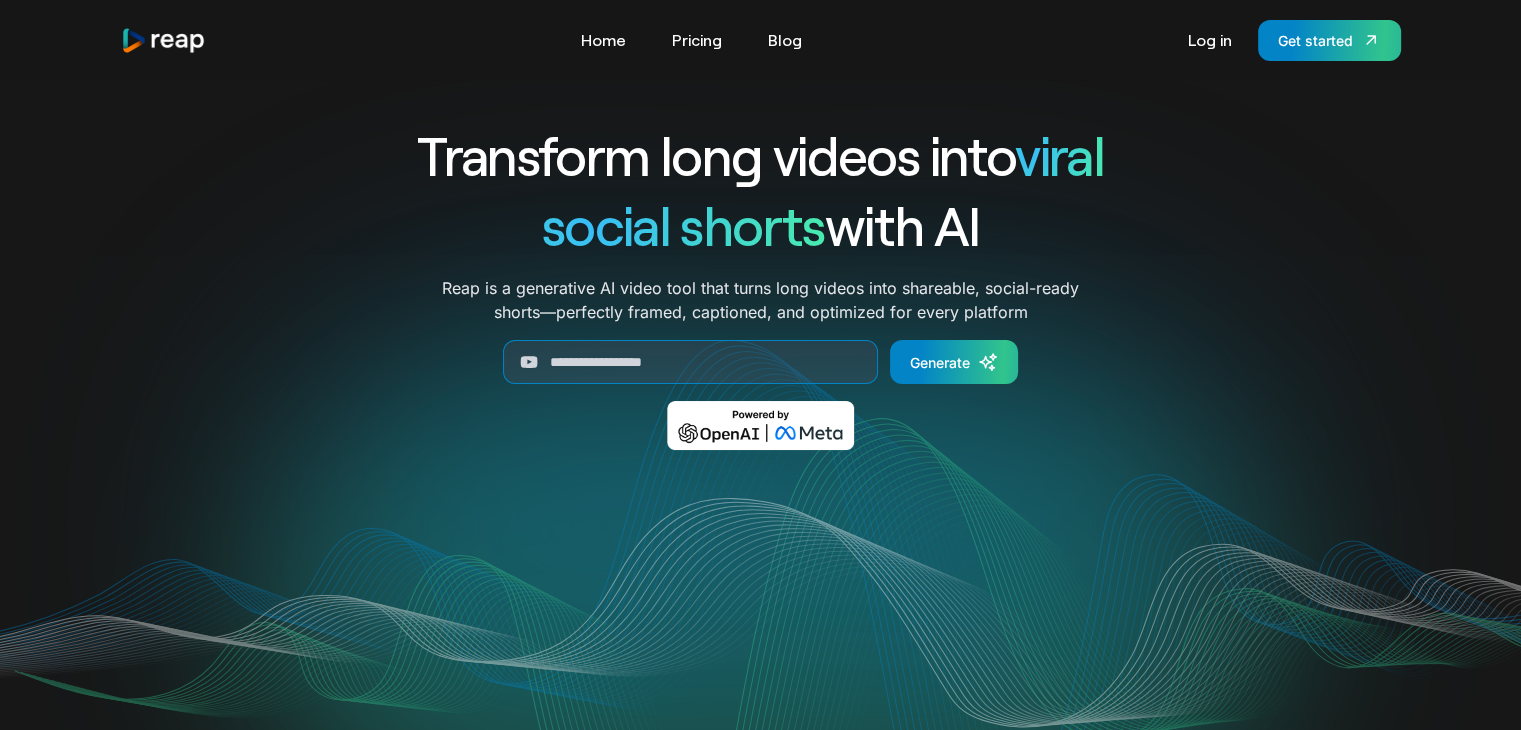 click on "Tools
Link Five Link Six Link Seven Business
Link Five Link Six Link Seven Home Pricing Blog Log in Get started
Thank you! Your submission has been received! Oops! Something went wrong while submitting the form." at bounding box center (761, 40) 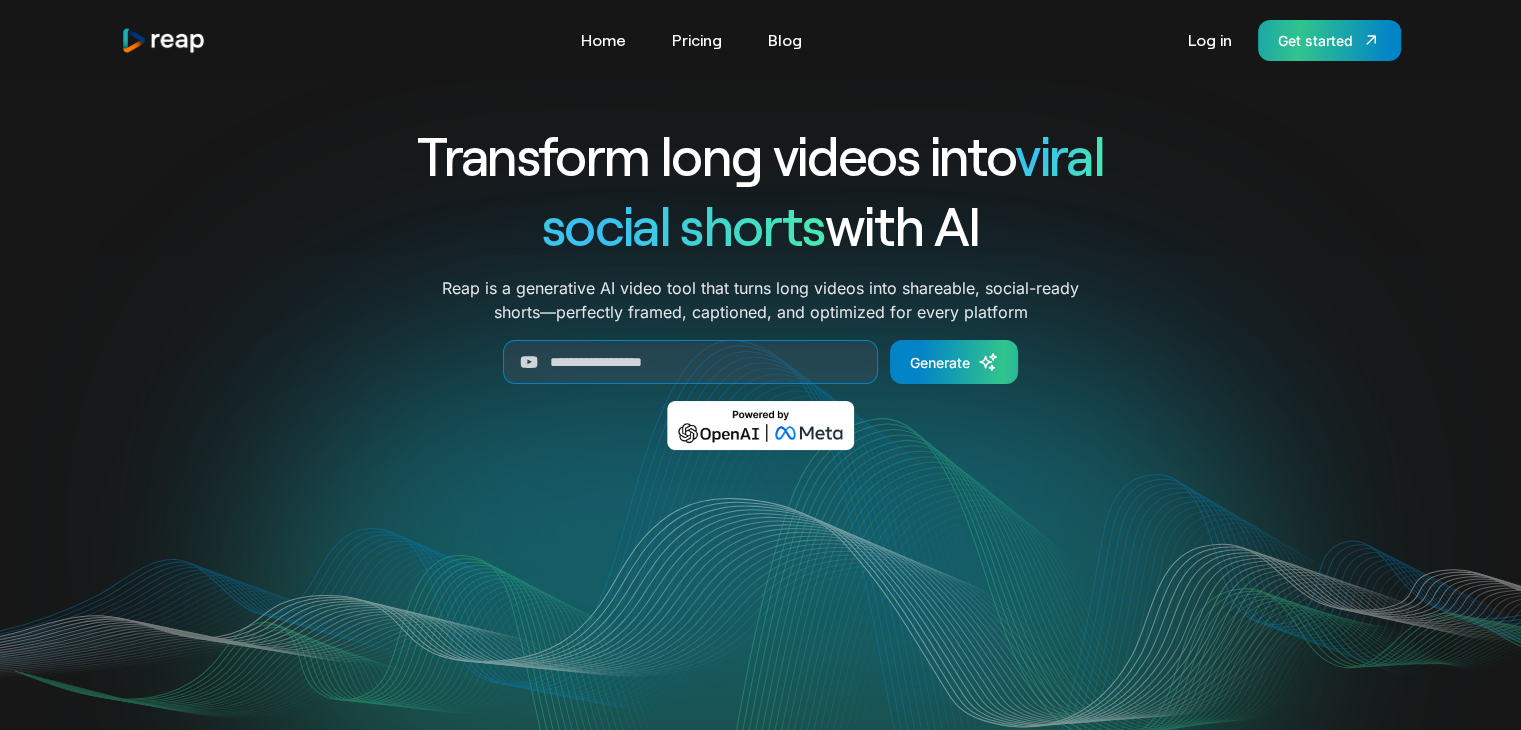 click on "Get started" at bounding box center [1329, 40] 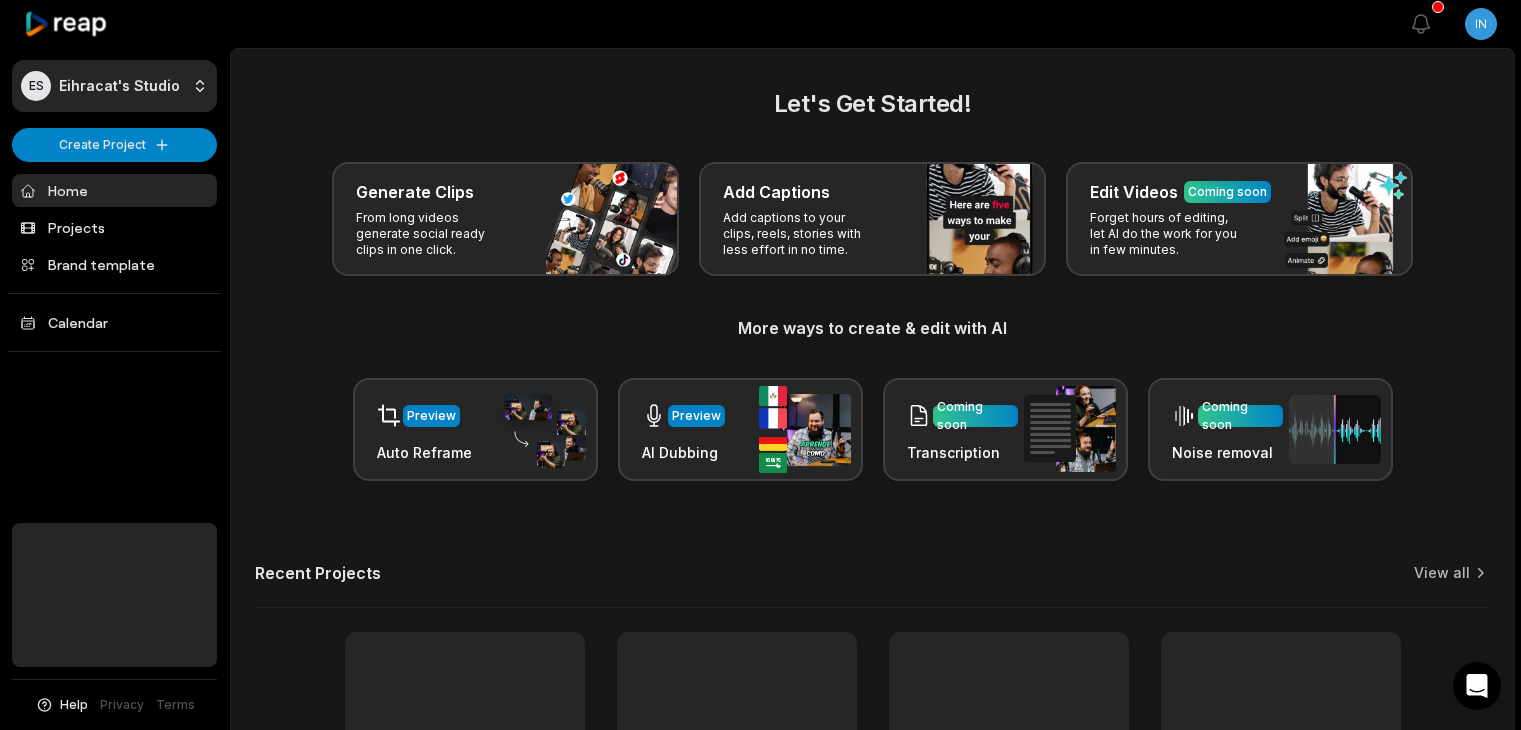 scroll, scrollTop: 0, scrollLeft: 0, axis: both 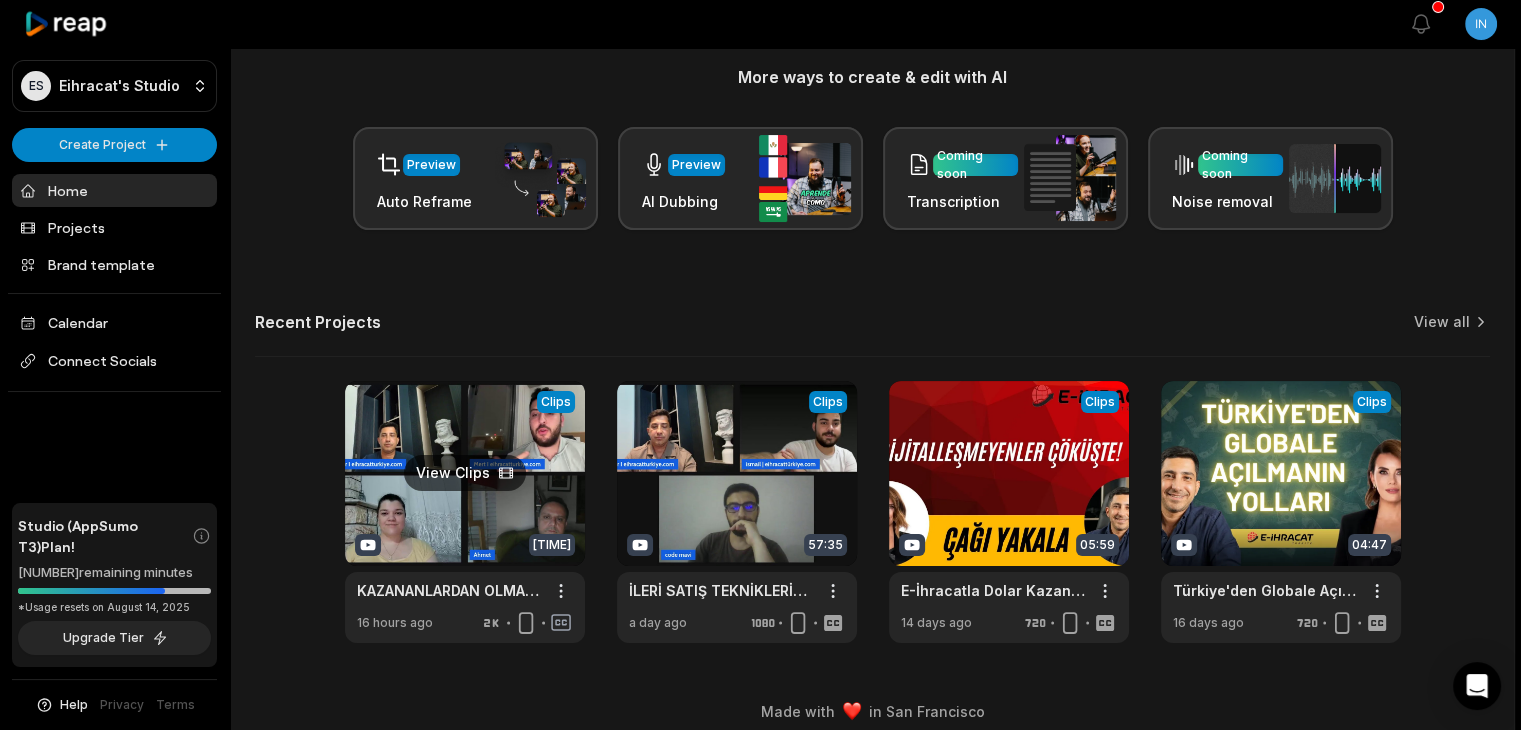 click at bounding box center (465, 512) 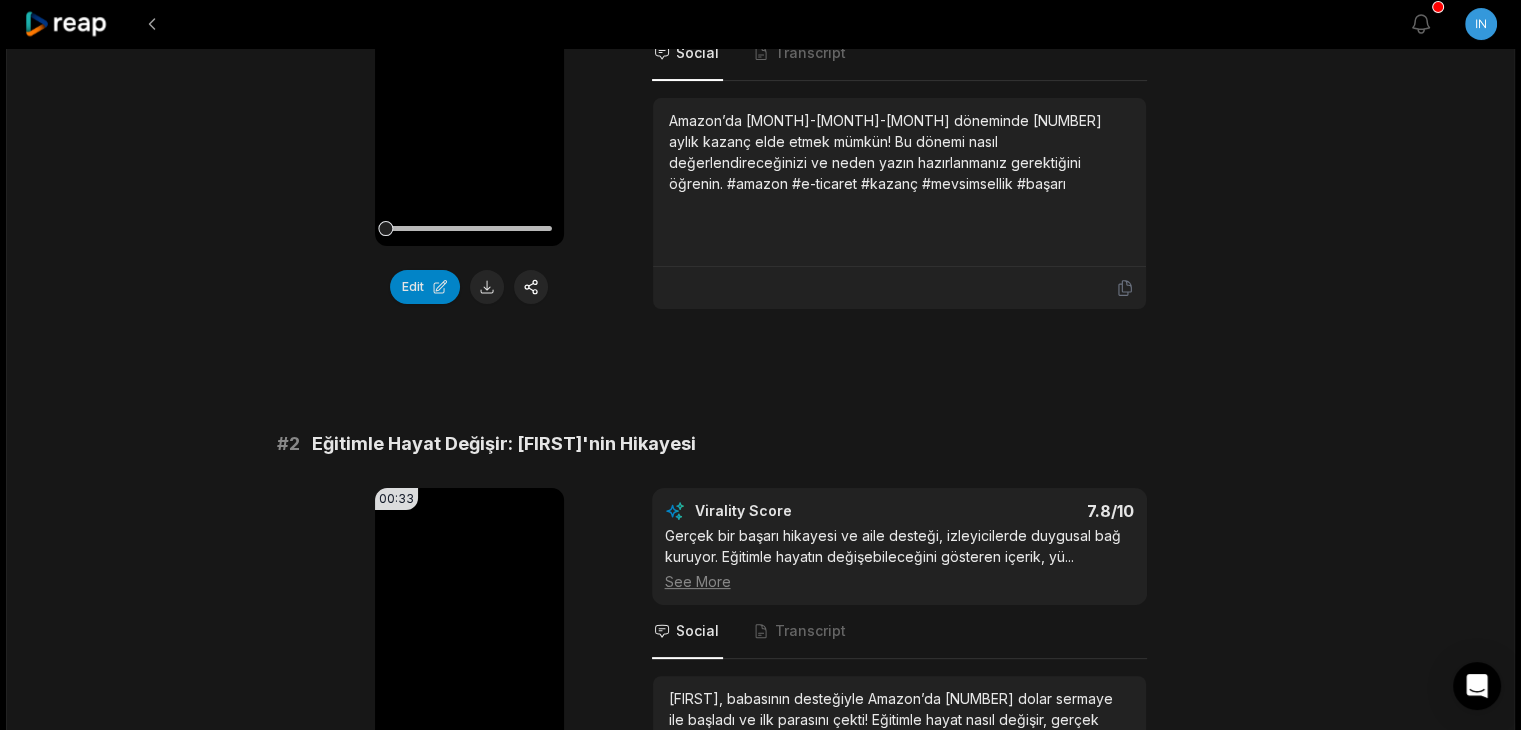 scroll, scrollTop: 396, scrollLeft: 0, axis: vertical 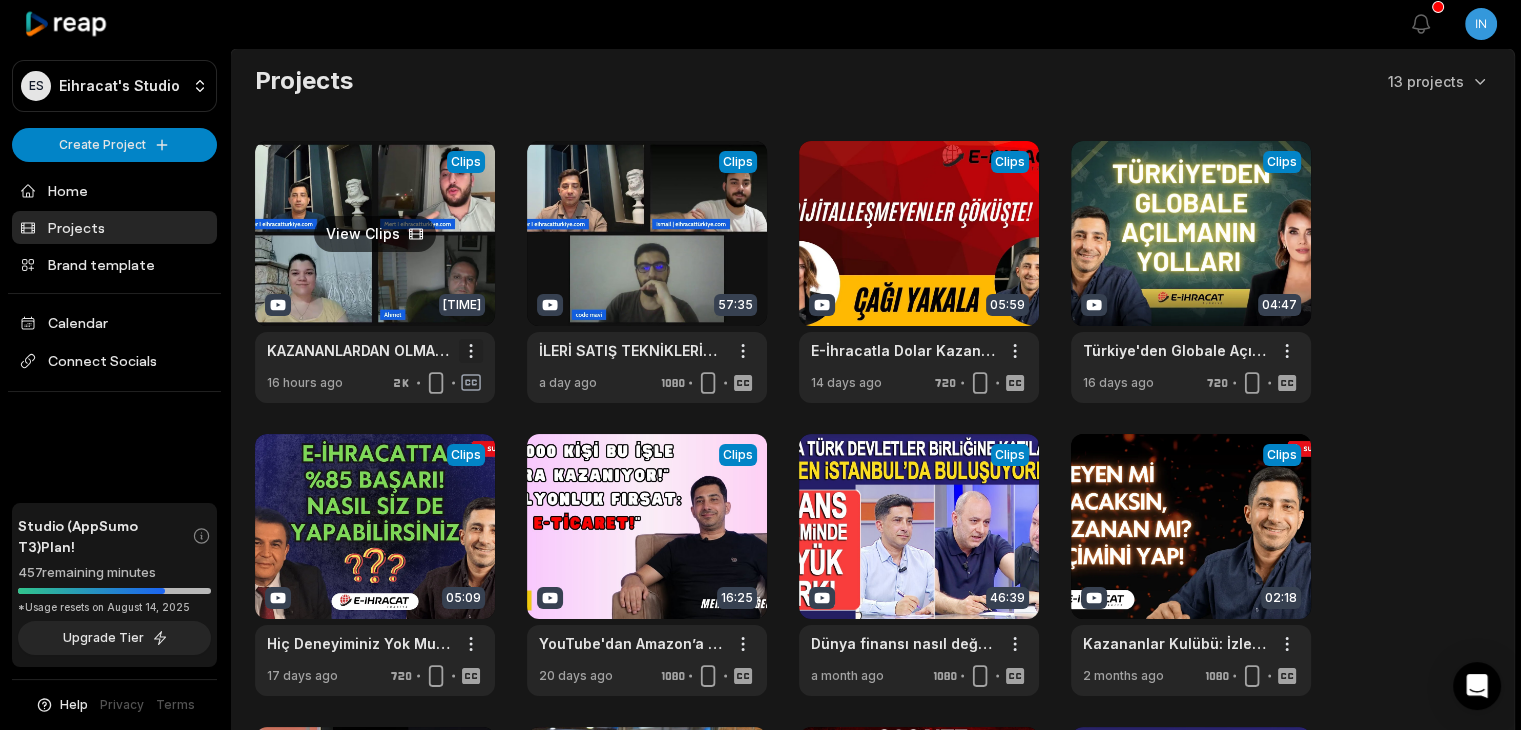 click on "ES Eihracat's Studio Create Project Home Projects Brand template Calendar Connect Socials Studio (AppSumo T3)  Plan! 457  remaining minutes *Usage resets on August 14, 2025 Upgrade Tier Help Privacy Terms Open sidebar View notifications Open user menu Projects   13 projects   View Clips Clips 01:25:10 KAZANANLARDAN OLMAK İÇİN 4 AĞUSTOS'TA BAŞLIYORUZ! Open options 16 hours ago View Clips Clips 57:35 İLERİ SATIŞ TEKNİKLERİNİ KONUŞUYORUZ Open options a day ago View Clips Clips 05:59 E-İhracatla Dolar Kazanmanın Sırrı: 5 Milyar $ Pazar! Open options 14 days ago View Clips Clips 04:47 Türkiye'den Globale Açılmanın Yolları 🌍 Open options 16 days ago View Clips Clips 05:09 Hiç Deneyiminiz Yok Mu? E-İhracata Nasıl Başlanır? | @abdullahciftcib Open options 17 days ago View Clips Clips 16:25 YouTube'dan Amazon’a Elektronik Gelir Modelleri! | Mert Tanciğer Anlatıyor: E-İhracatta Başarı Open options 20 days ago View Clips Clips 46:39 Open options a month ago View Clips Clips 02:18 1 2" at bounding box center [760, 365] 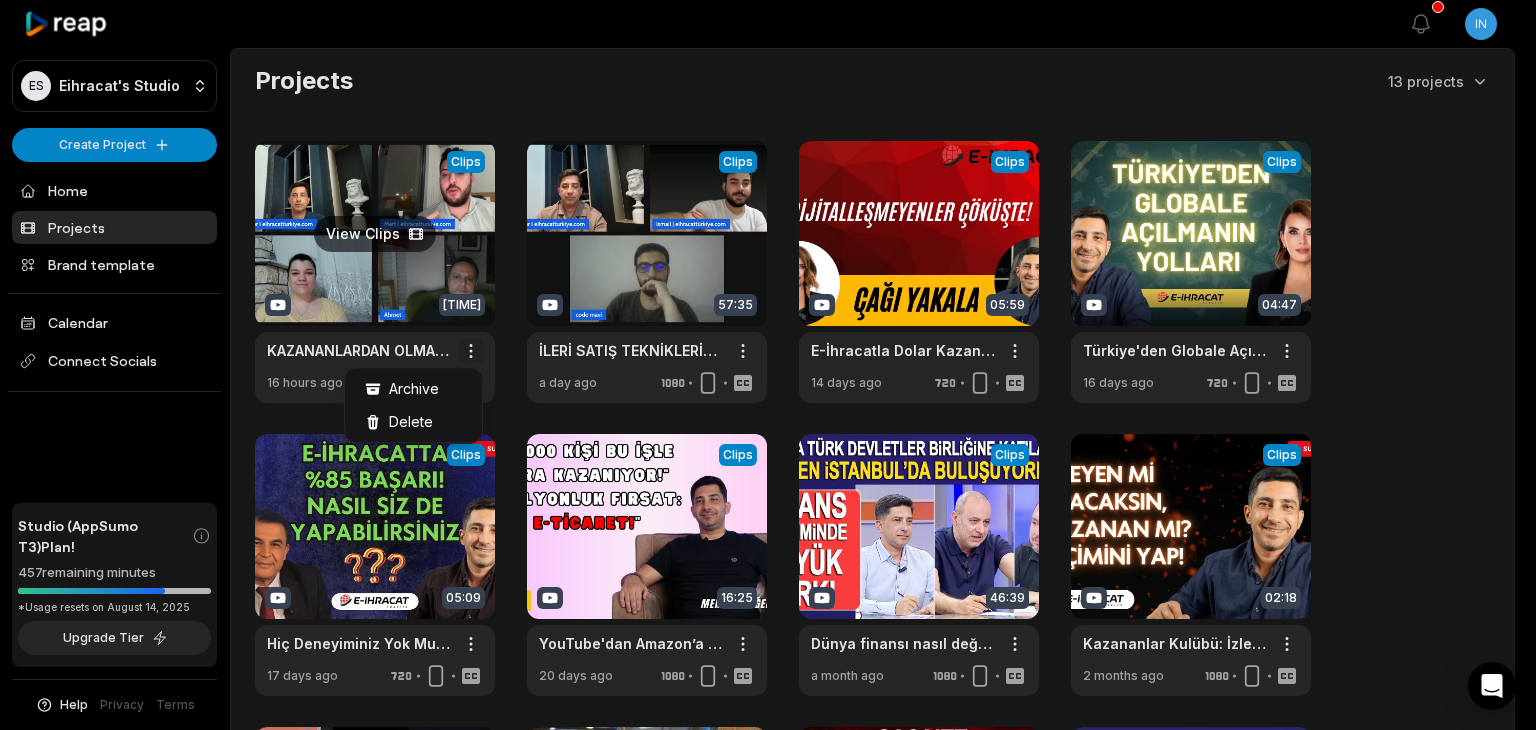 click on "ES Eihracat's Studio Create Project Home Projects Brand template Calendar Connect Socials Studio (AppSumo T3)  Plan! 457  remaining minutes *Usage resets on August 14, 2025 Upgrade Tier Help Privacy Terms Open sidebar View notifications Open user menu Projects   13 projects   View Clips Clips 01:25:10 KAZANANLARDAN OLMAK İÇİN 4 AĞUSTOS'TA BAŞLIYORUZ! Open options 16 hours ago View Clips Clips 57:35 İLERİ SATIŞ TEKNİKLERİNİ KONUŞUYORUZ Open options a day ago View Clips Clips 05:59 E-İhracatla Dolar Kazanmanın Sırrı: 5 Milyar $ Pazar! Open options 14 days ago View Clips Clips 04:47 Türkiye'den Globale Açılmanın Yolları 🌍 Open options 16 days ago View Clips Clips 05:09 Hiç Deneyiminiz Yok Mu? E-İhracata Nasıl Başlanır? | @abdullahciftcib Open options 17 days ago View Clips Clips 16:25 YouTube'dan Amazon’a Elektronik Gelir Modelleri! | Mert Tanciğer Anlatıyor: E-İhracatta Başarı Open options 20 days ago View Clips Clips 46:39 Open options a month ago View Clips Clips 02:18 1 2" at bounding box center (768, 365) 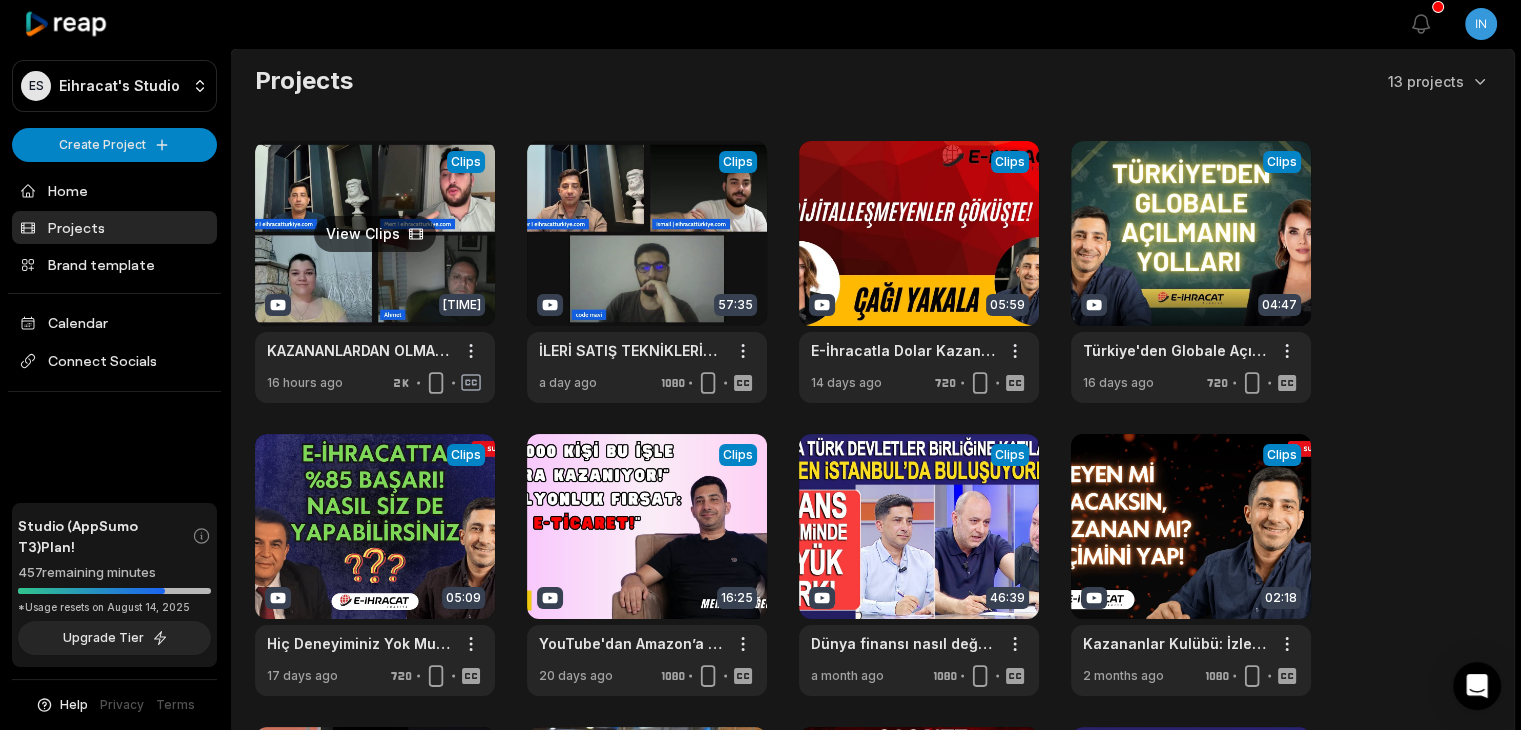 click at bounding box center [375, 272] 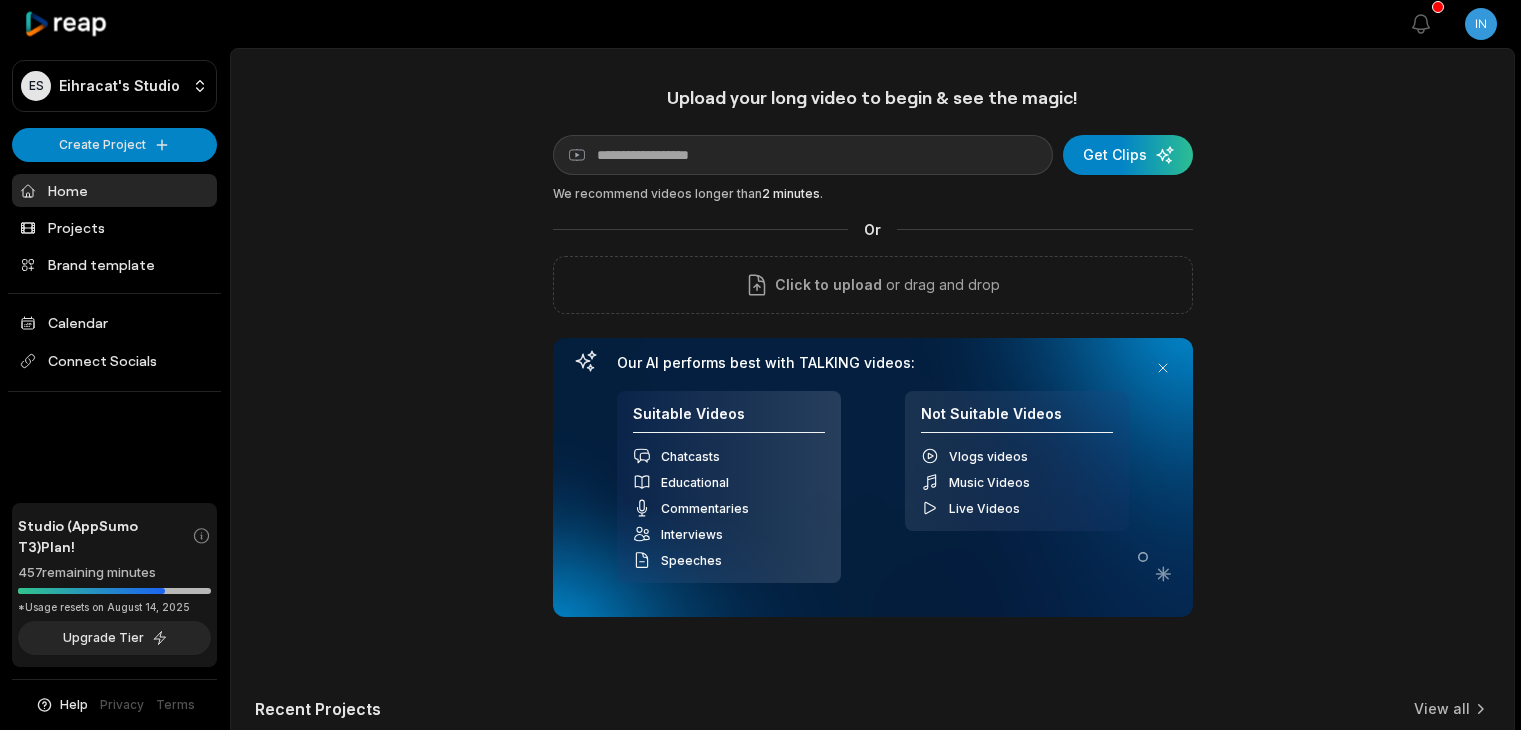 scroll, scrollTop: 0, scrollLeft: 0, axis: both 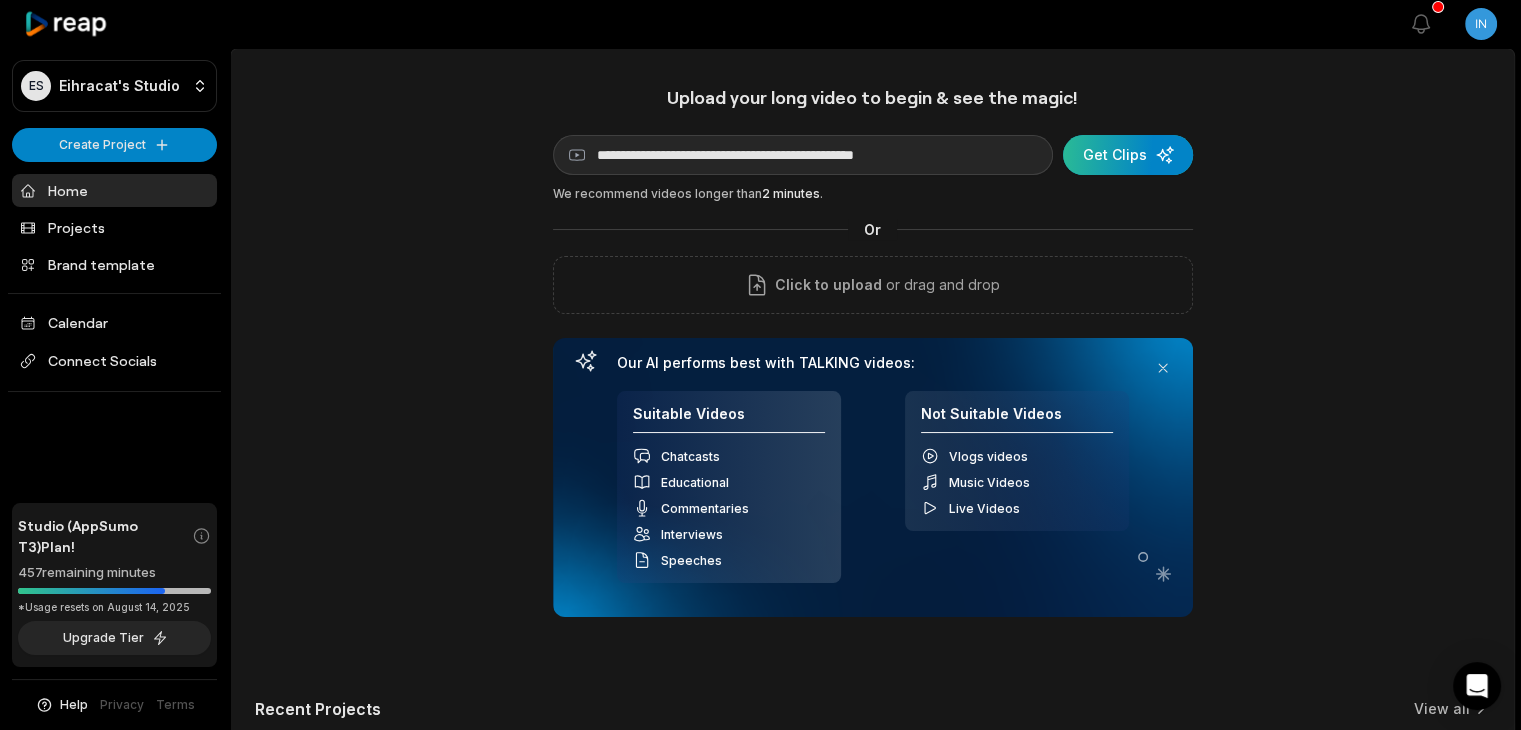 type on "**********" 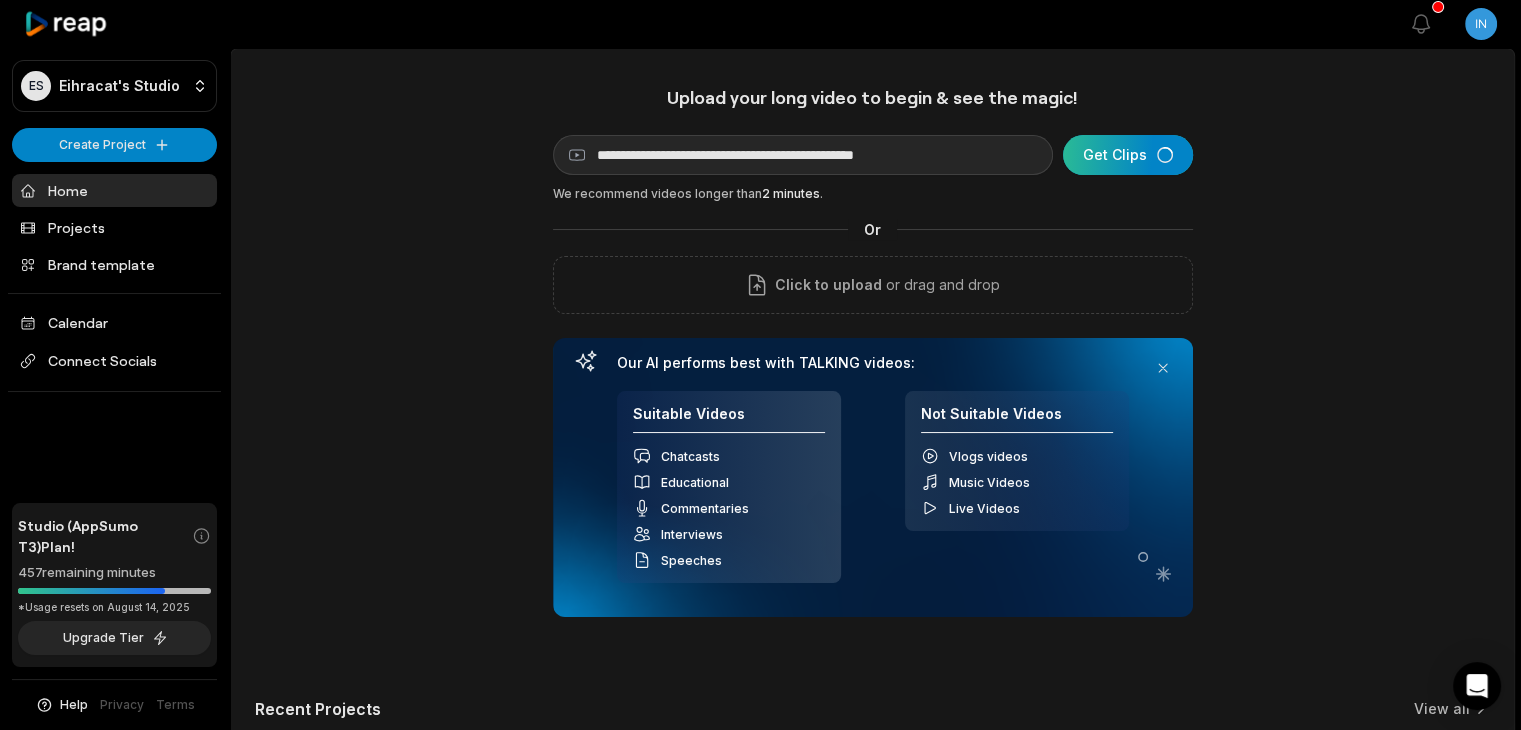 scroll, scrollTop: 0, scrollLeft: 0, axis: both 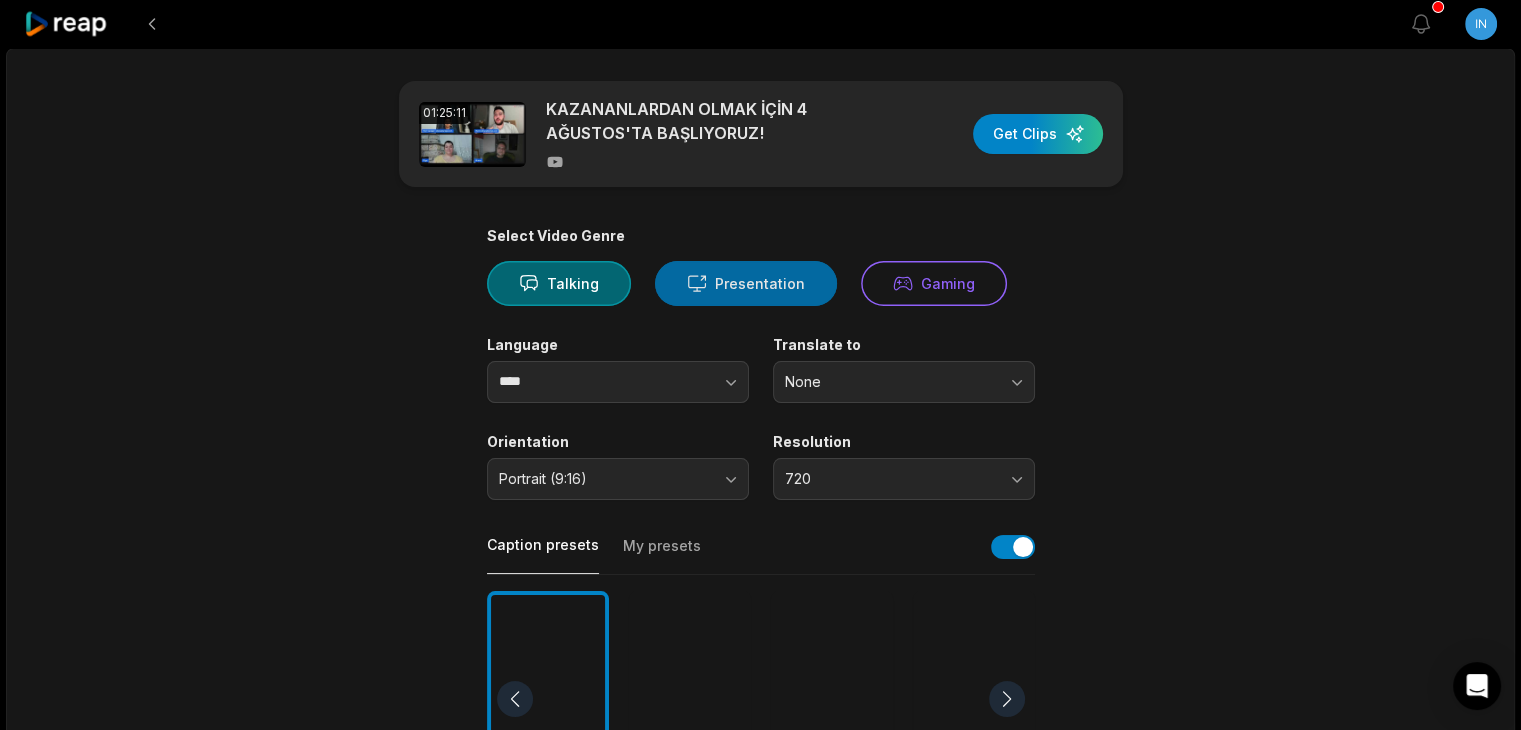 click on "Presentation" at bounding box center (746, 283) 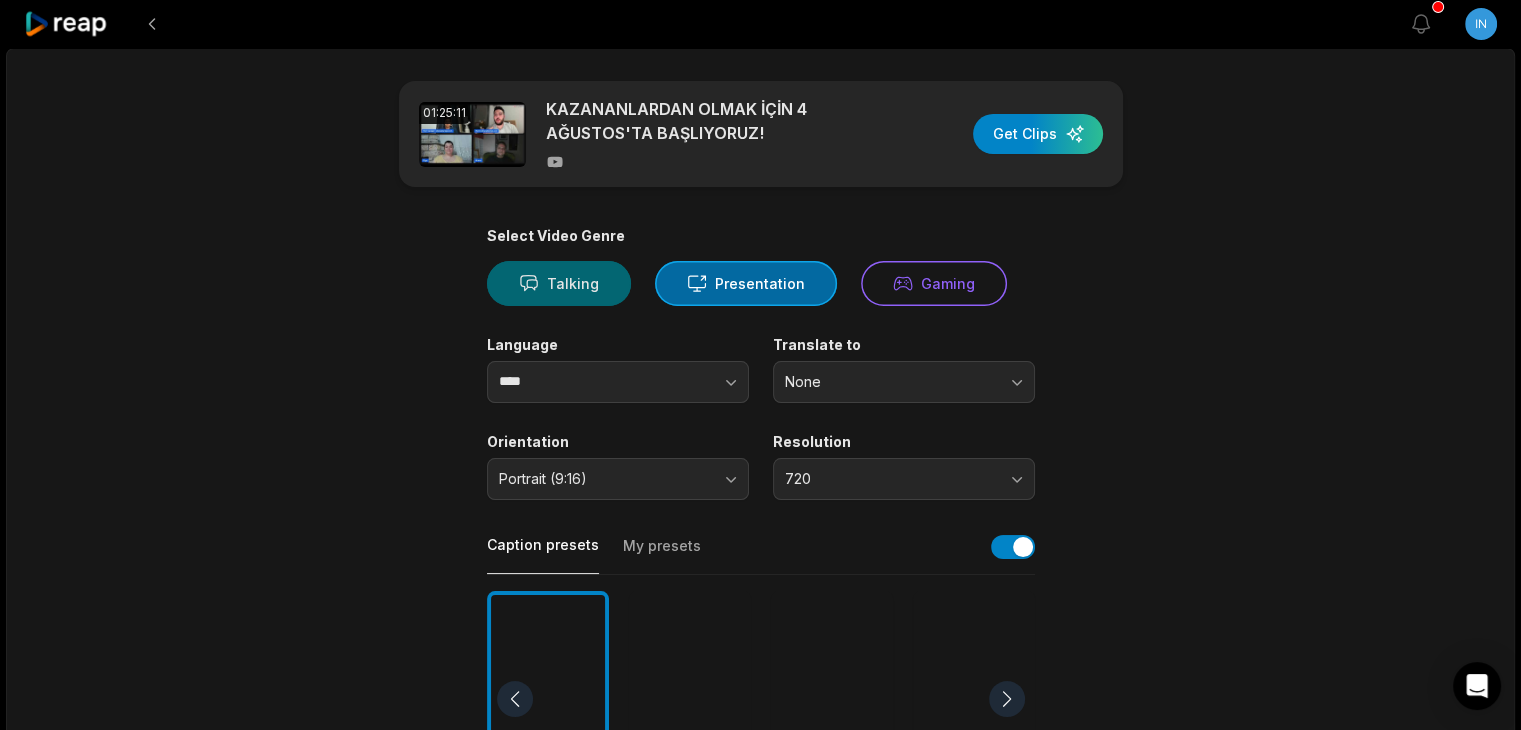 click on "Talking" at bounding box center (559, 283) 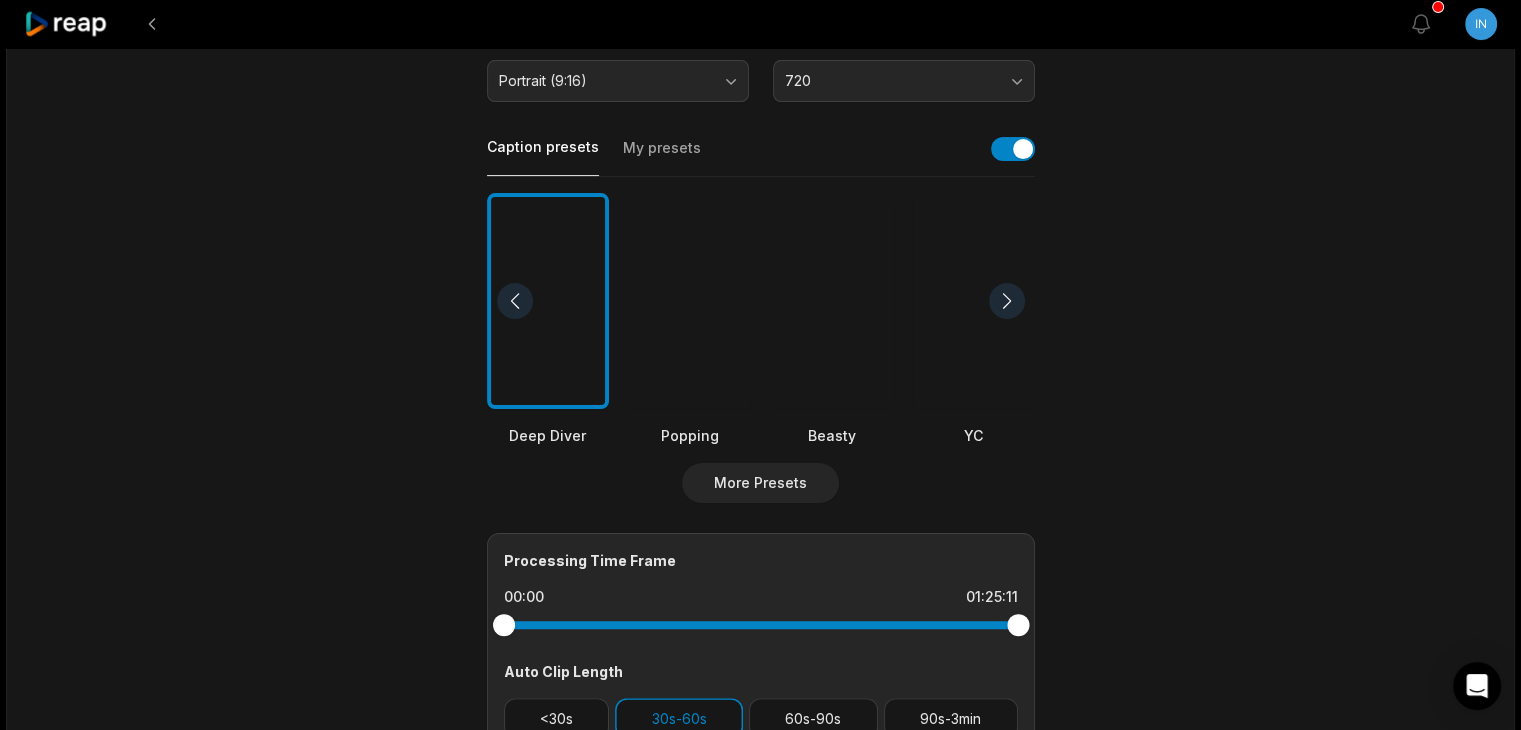 scroll, scrollTop: 396, scrollLeft: 0, axis: vertical 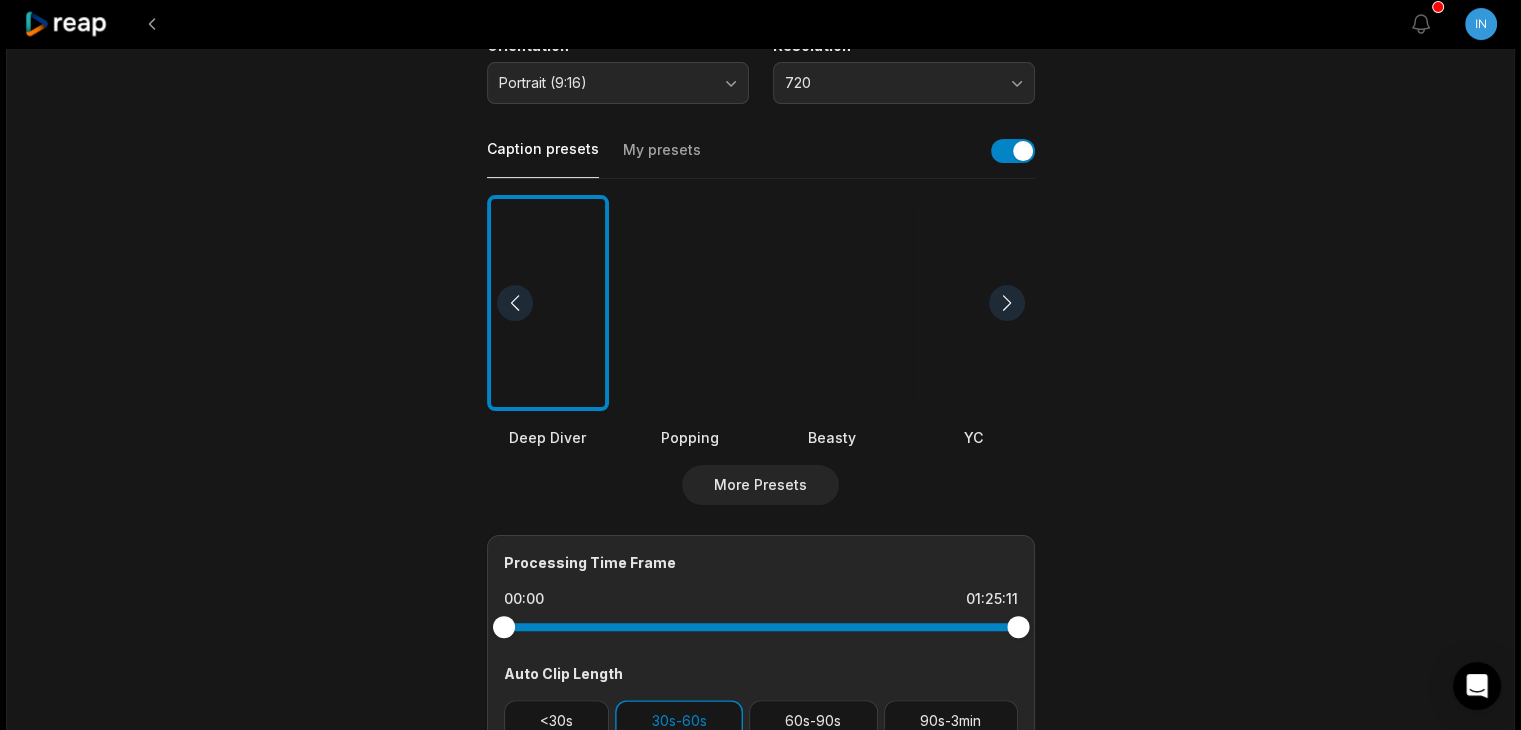 click on "Caption presets My presets" at bounding box center (761, 156) 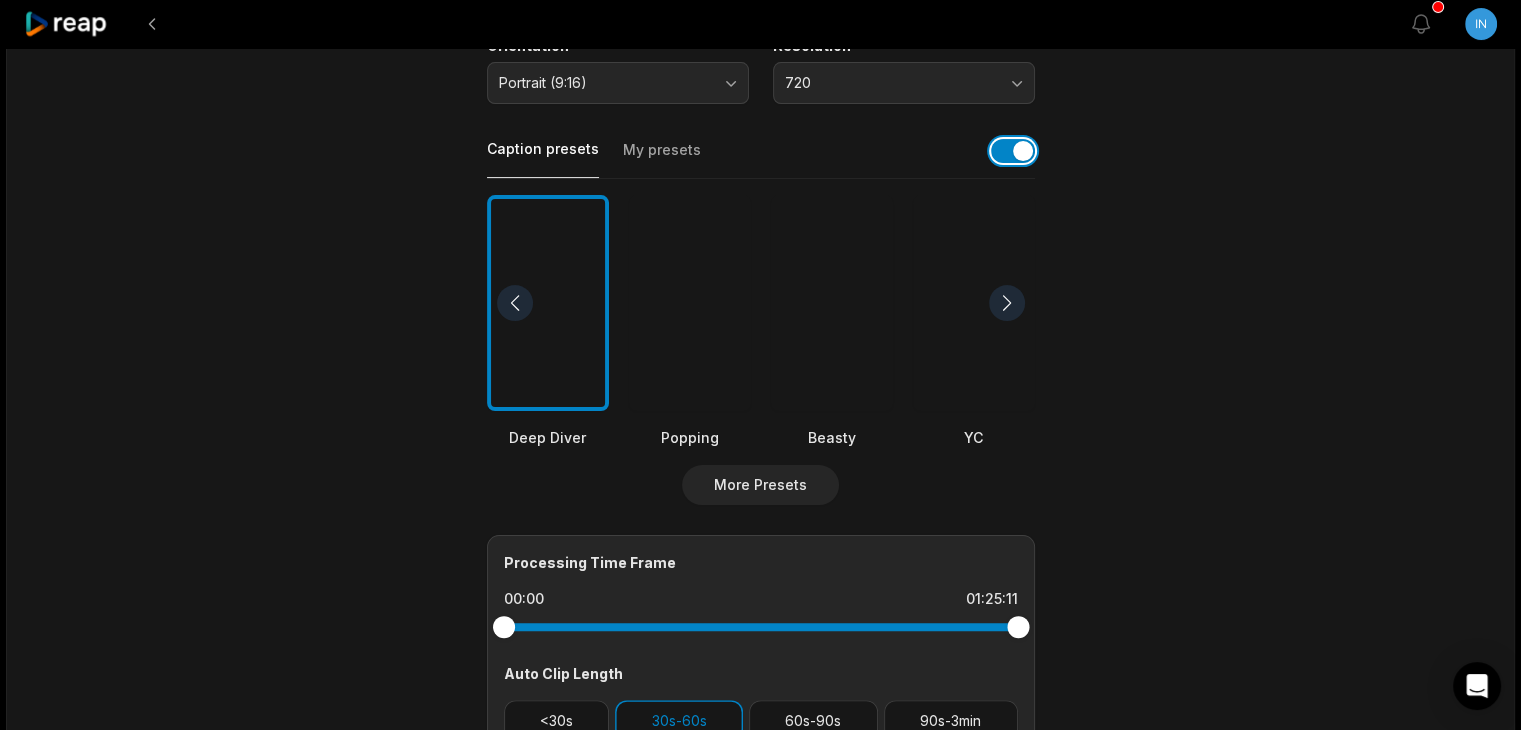 click at bounding box center (1013, 151) 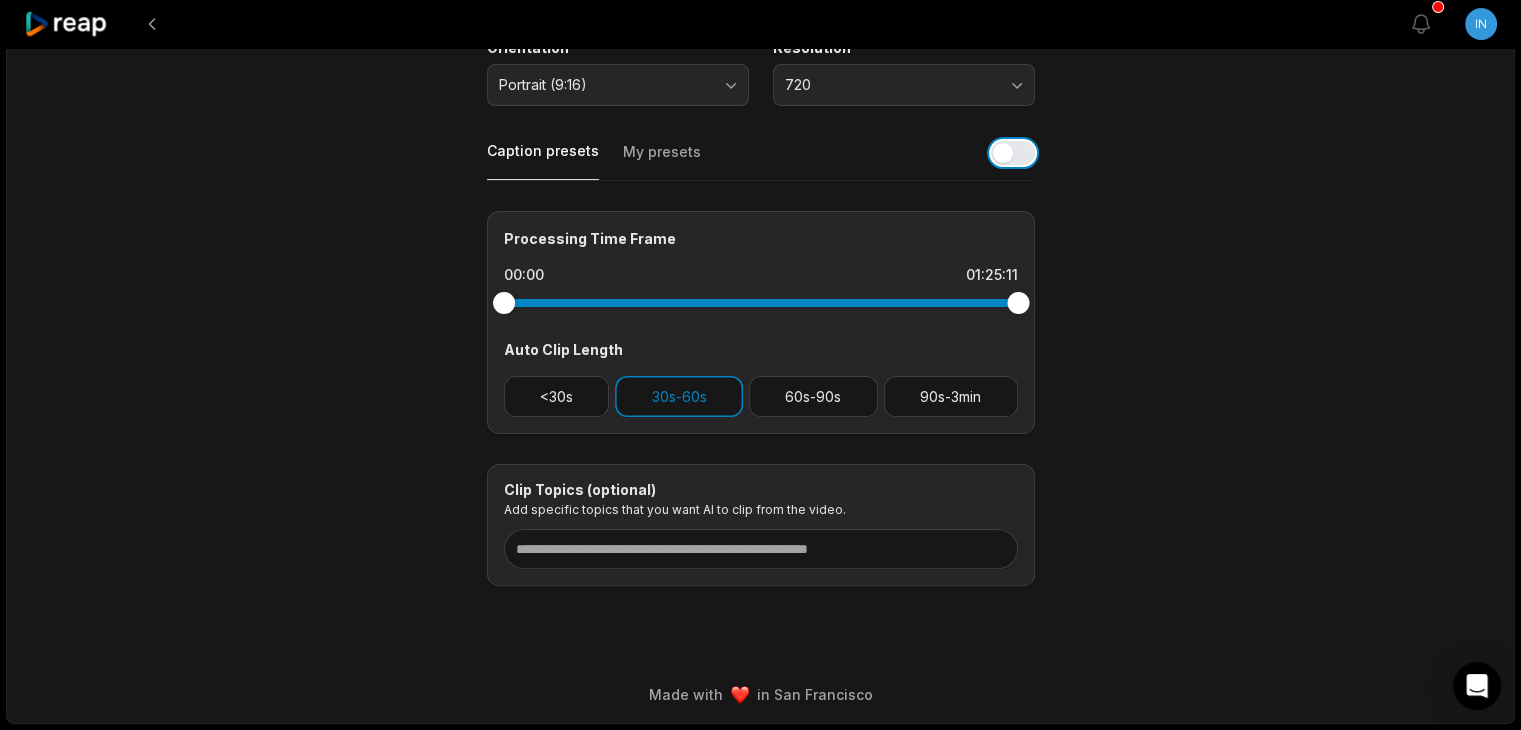 scroll, scrollTop: 392, scrollLeft: 0, axis: vertical 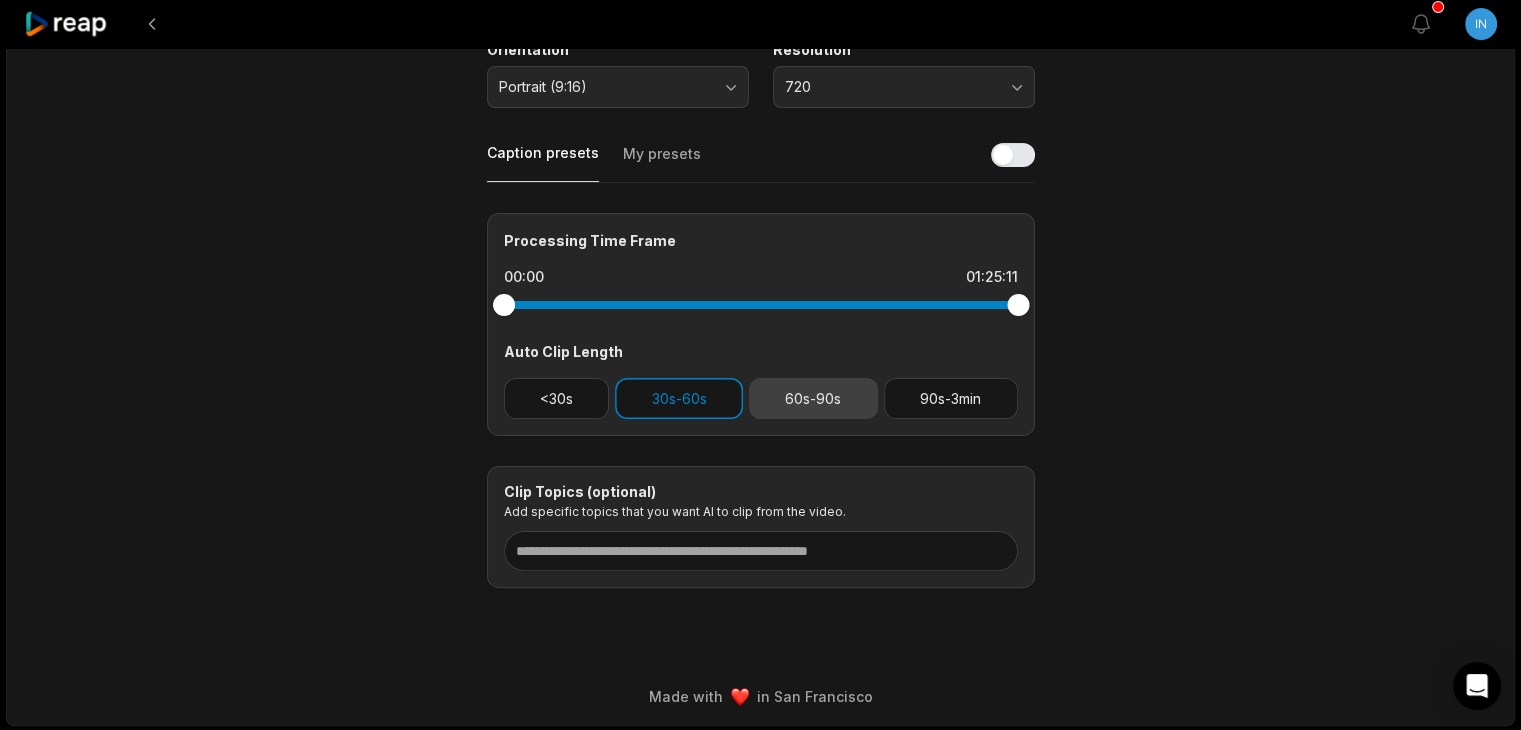 click on "60s-90s" at bounding box center (813, 398) 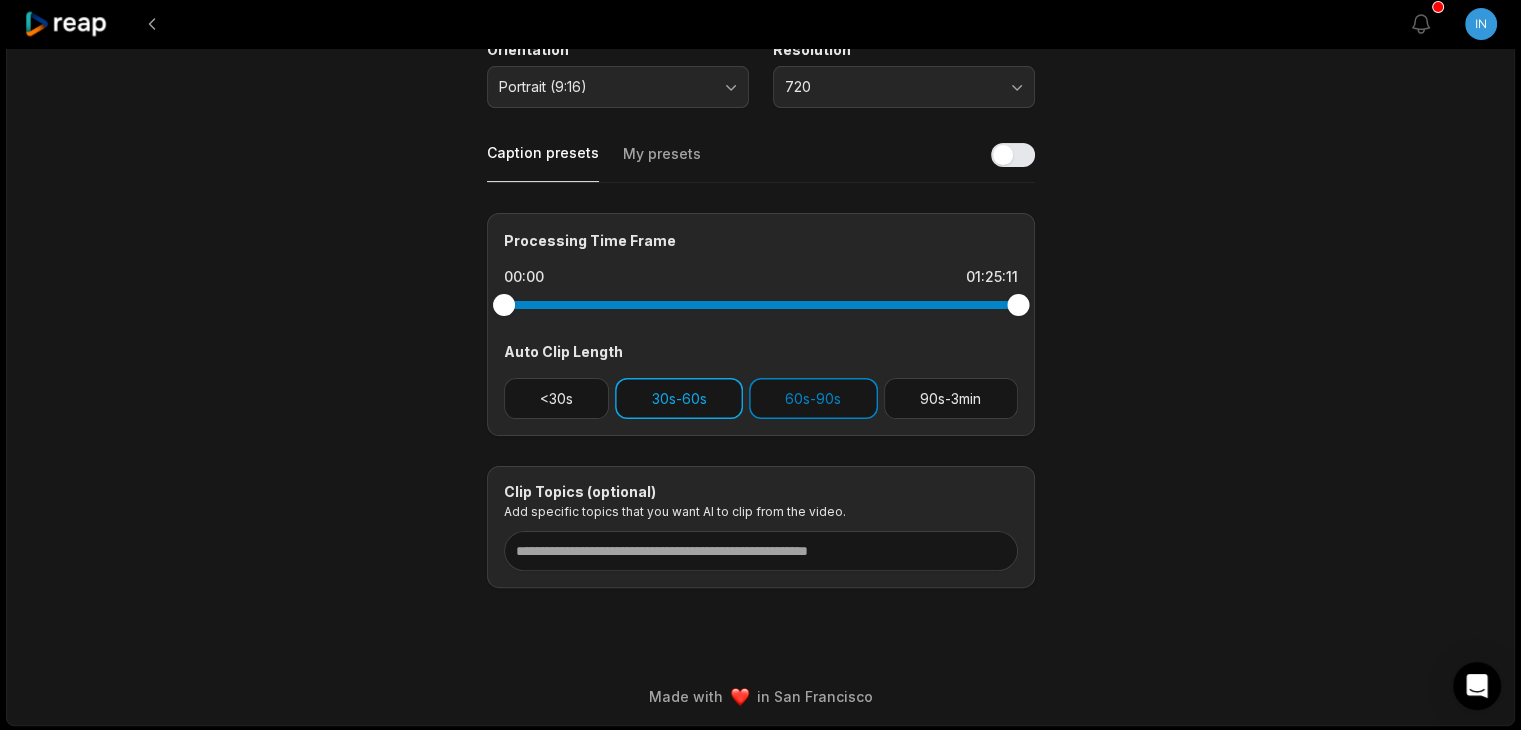 click on "30s-60s" at bounding box center (679, 398) 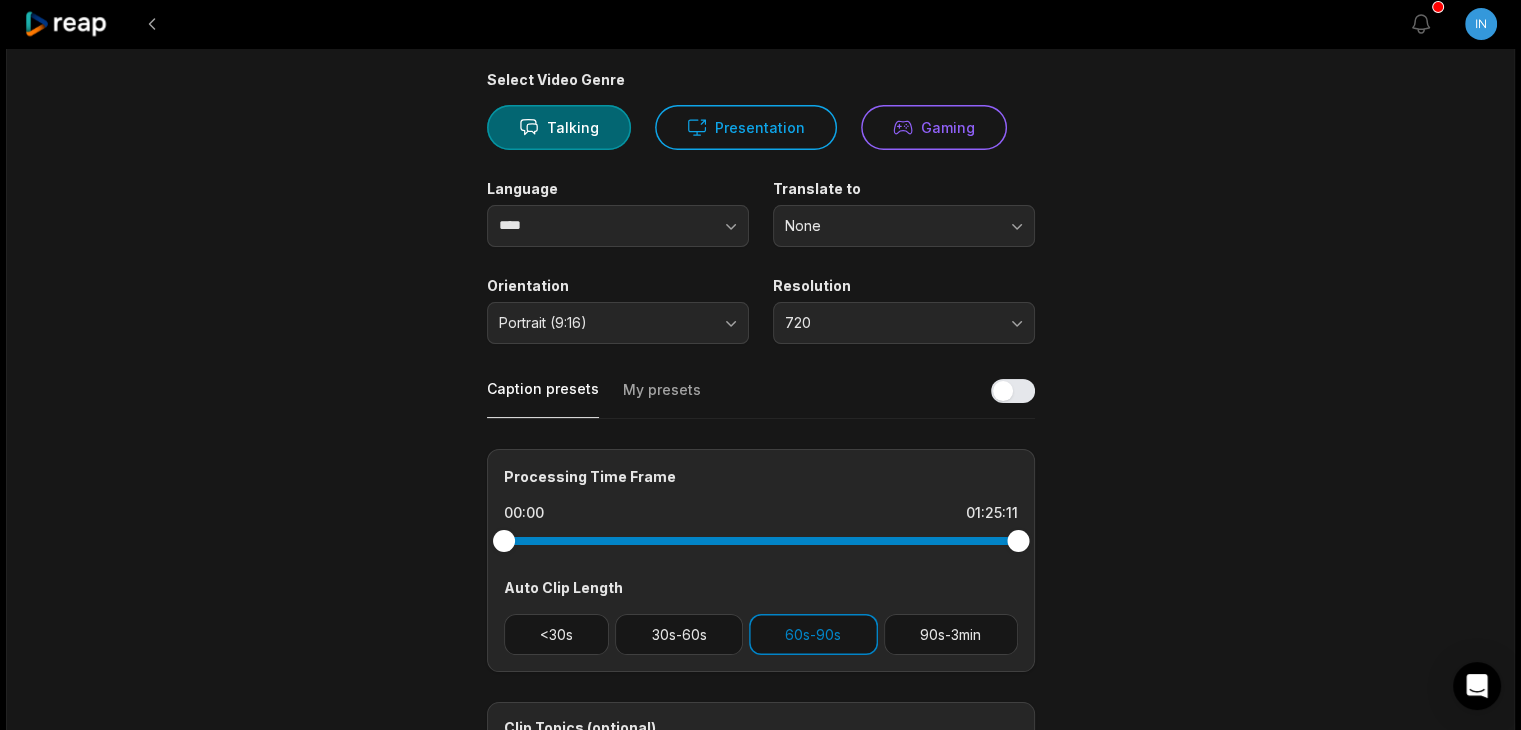 scroll, scrollTop: 140, scrollLeft: 0, axis: vertical 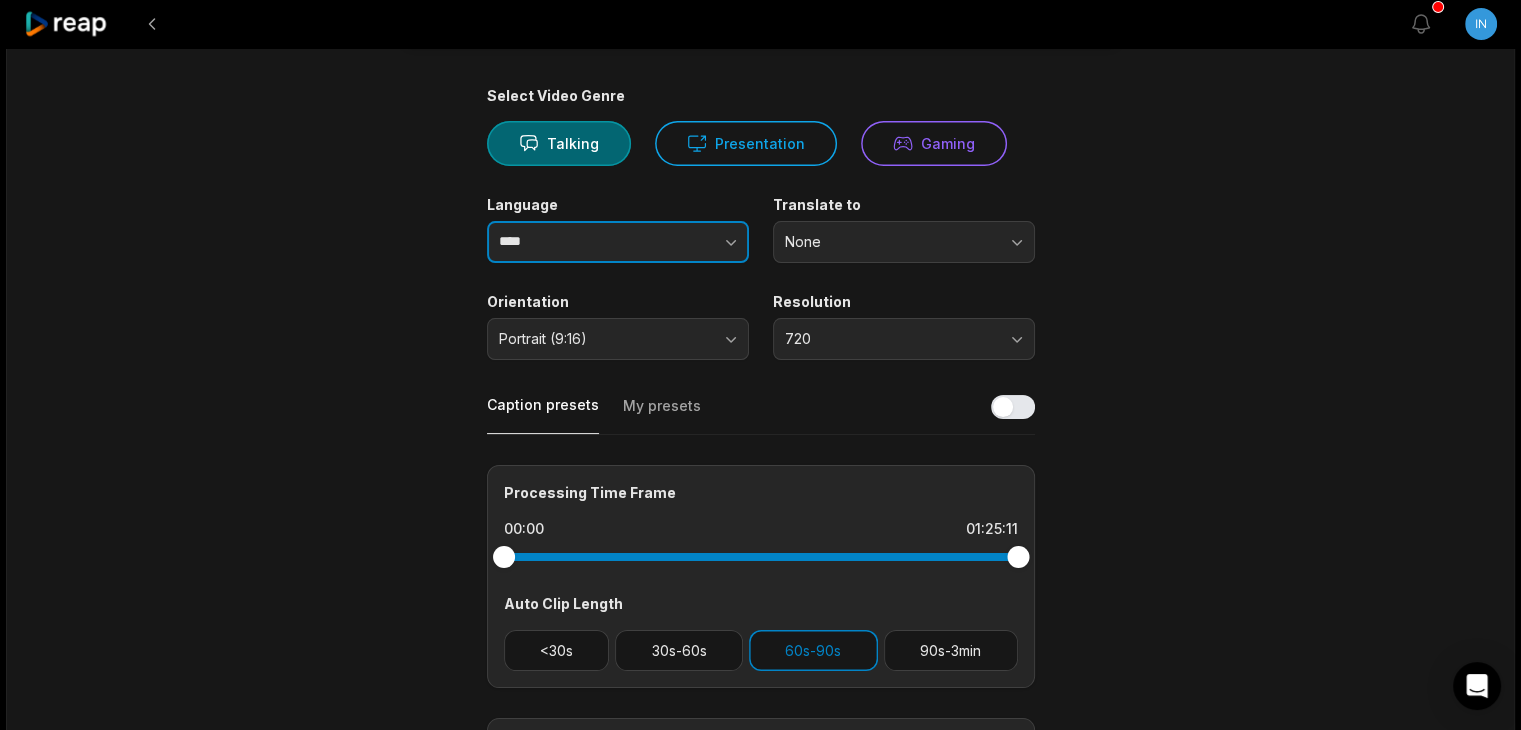 click at bounding box center [691, 242] 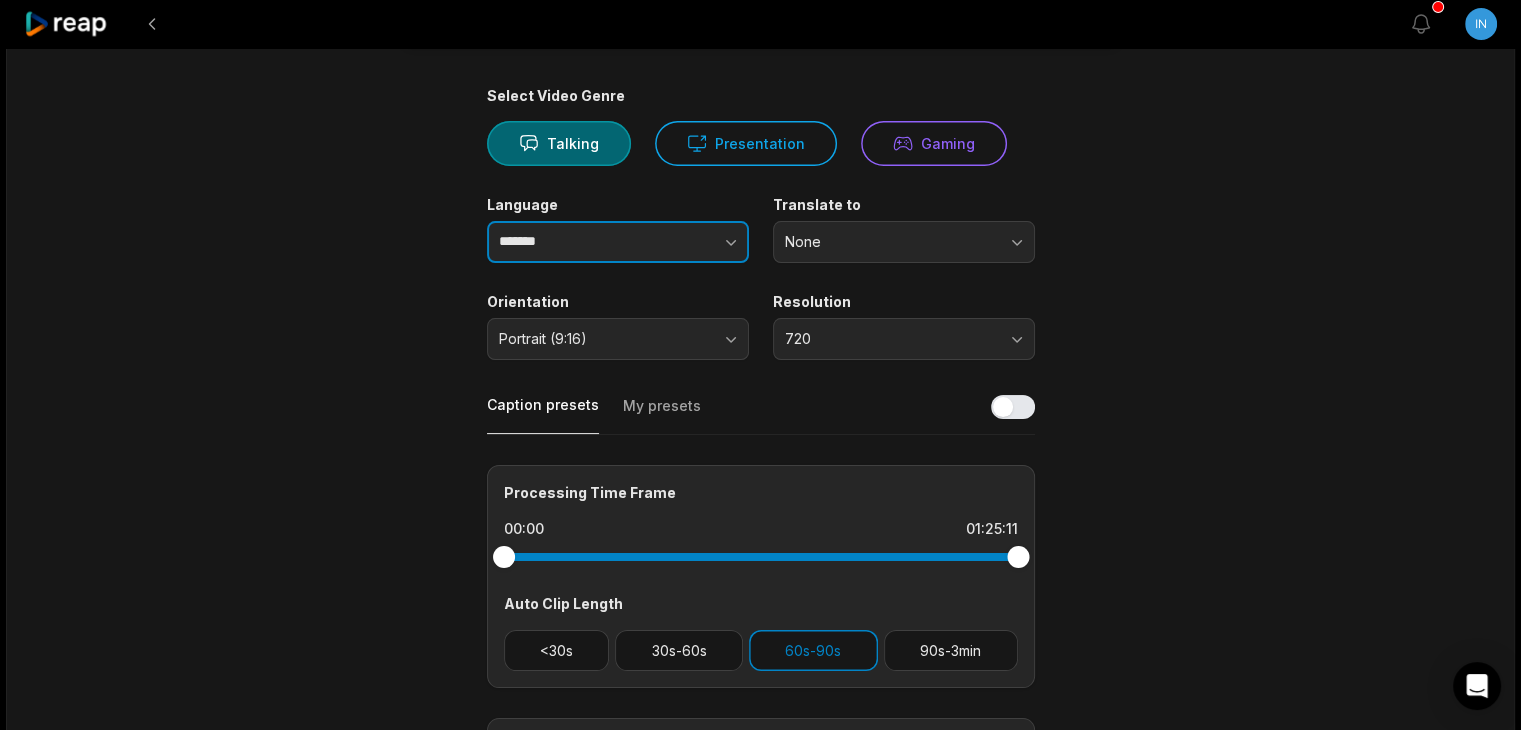 type on "*******" 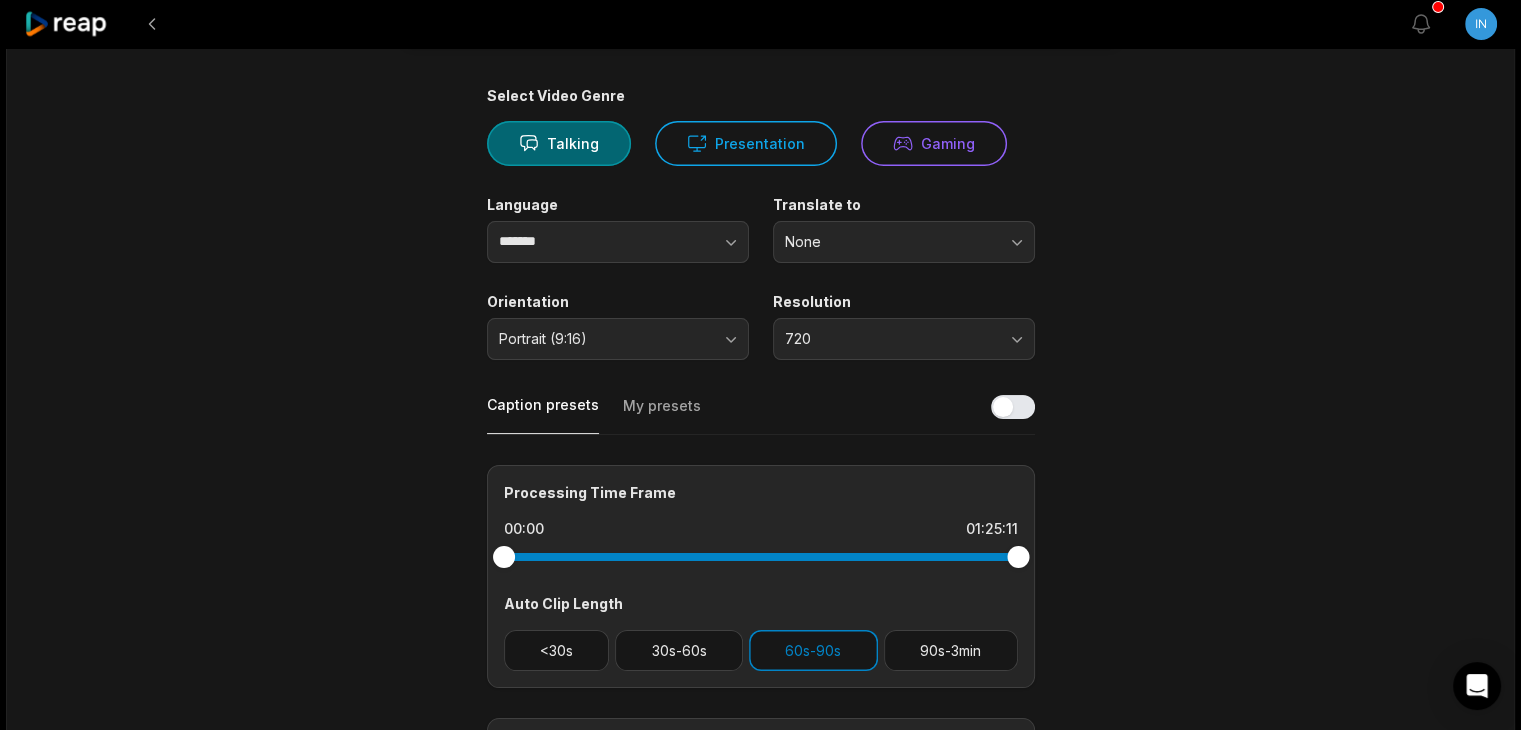click on "01:25:11 KAZANANLARDAN OLMAK İÇİN 4 AĞUSTOS'TA BAŞLIYORUZ! Get Clips Select Video Genre Talking Presentation Gaming Language ******* Translate to None Orientation Portrait (9:16) Resolution 720 Caption presets My presets Processing Time Frame 00:00 01:25:11 Auto Clip Length <30s 30s-60s 60s-90s 90s-3min Clip Topics (optional) Add specific topics that you want AI to clip from the video." at bounding box center [761, 390] 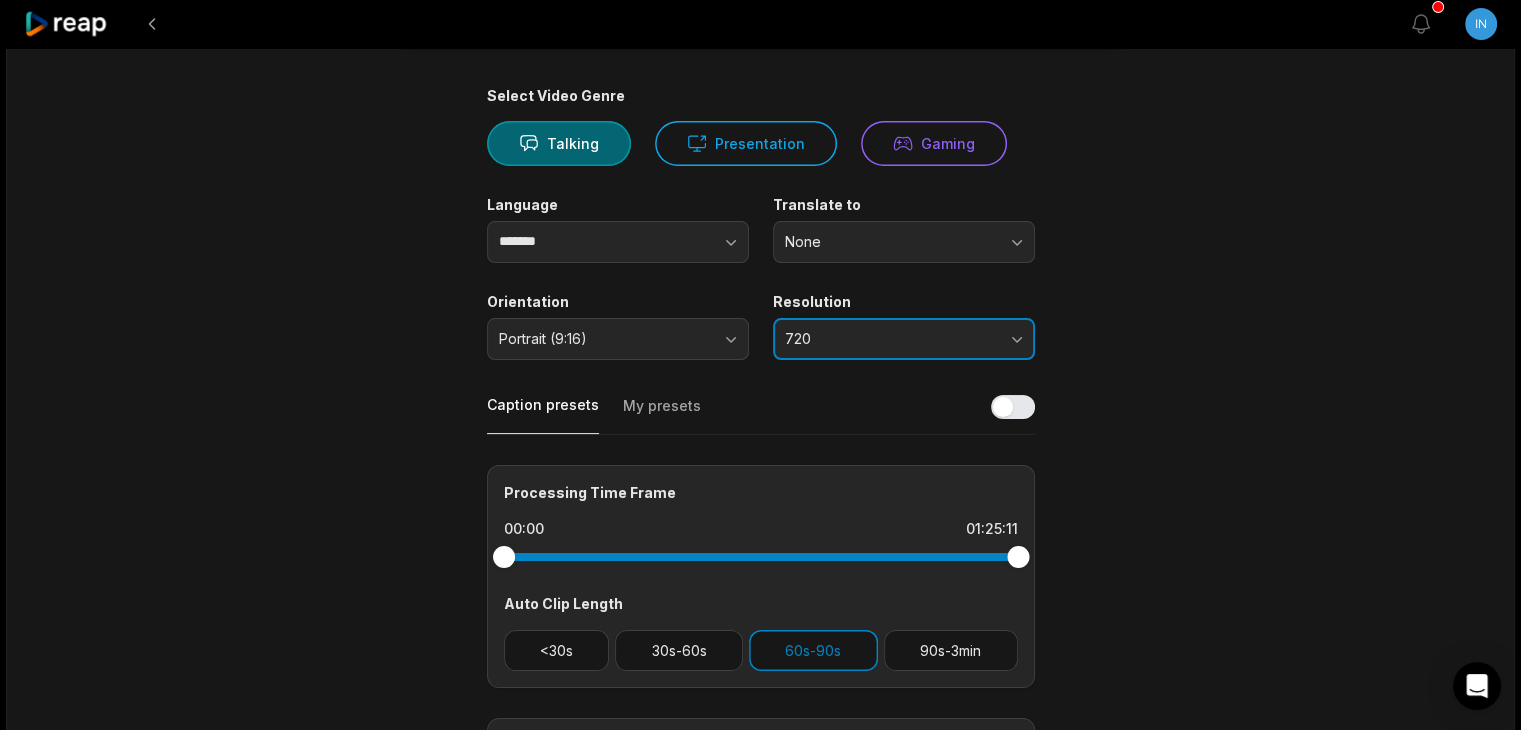 click on "720" at bounding box center [890, 339] 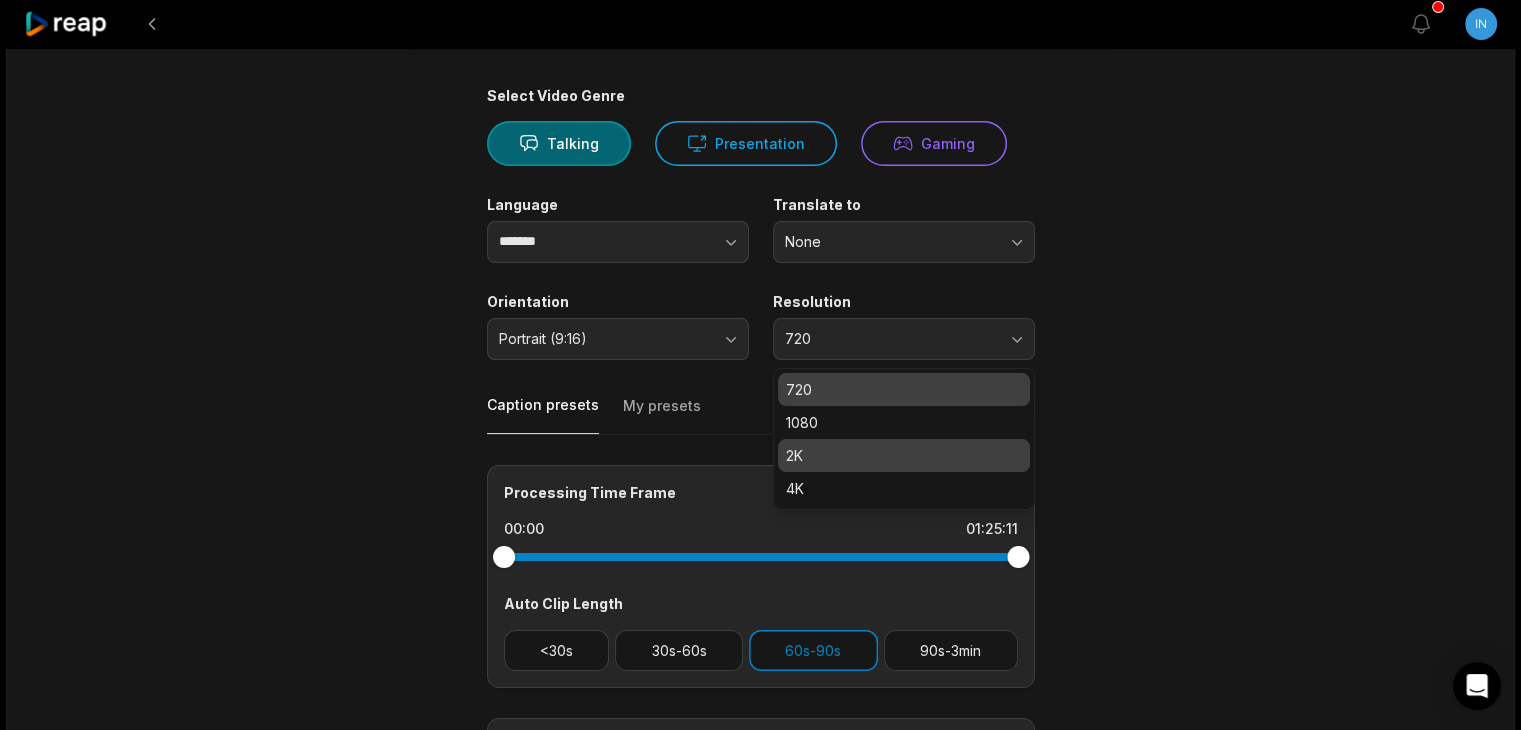 click on "2K" at bounding box center (904, 455) 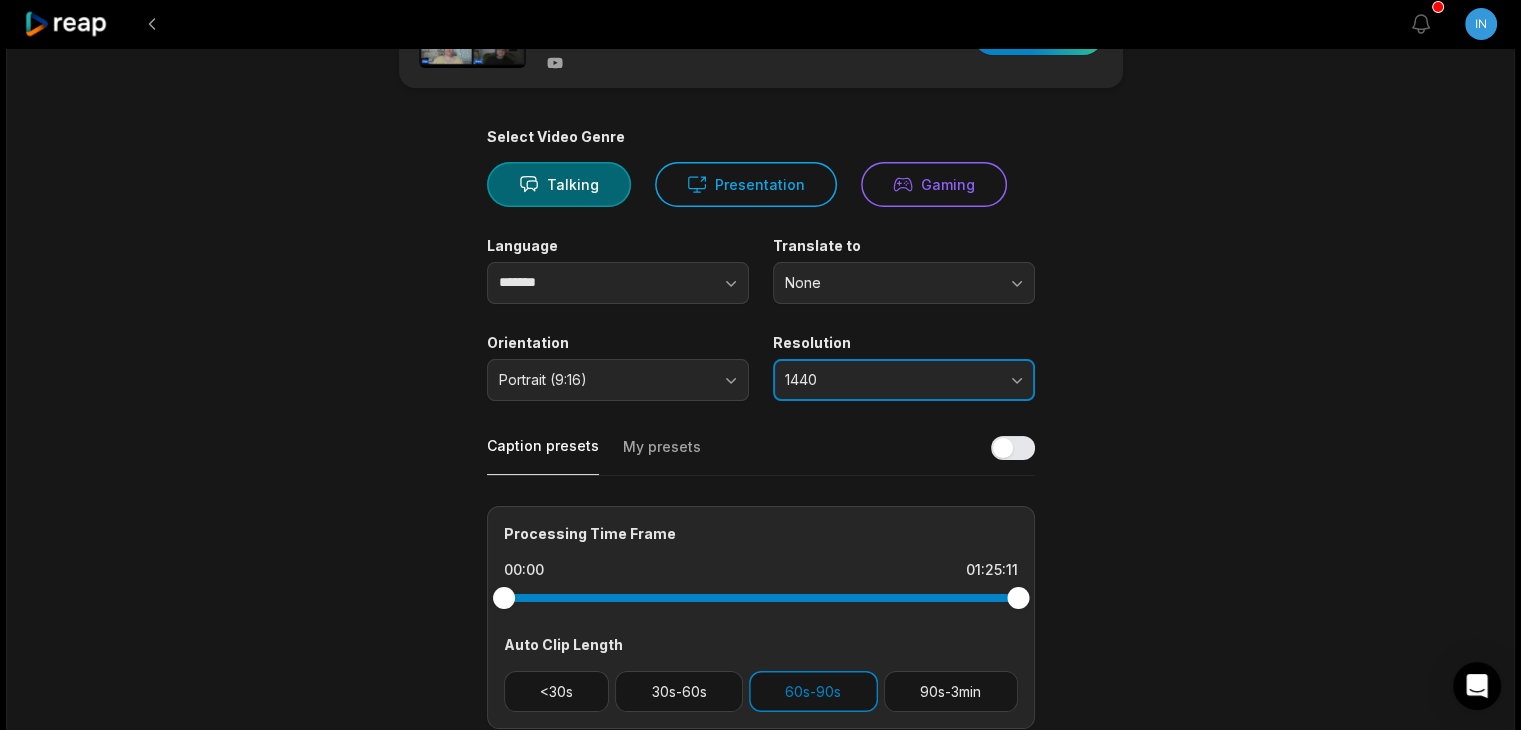 scroll, scrollTop: 0, scrollLeft: 0, axis: both 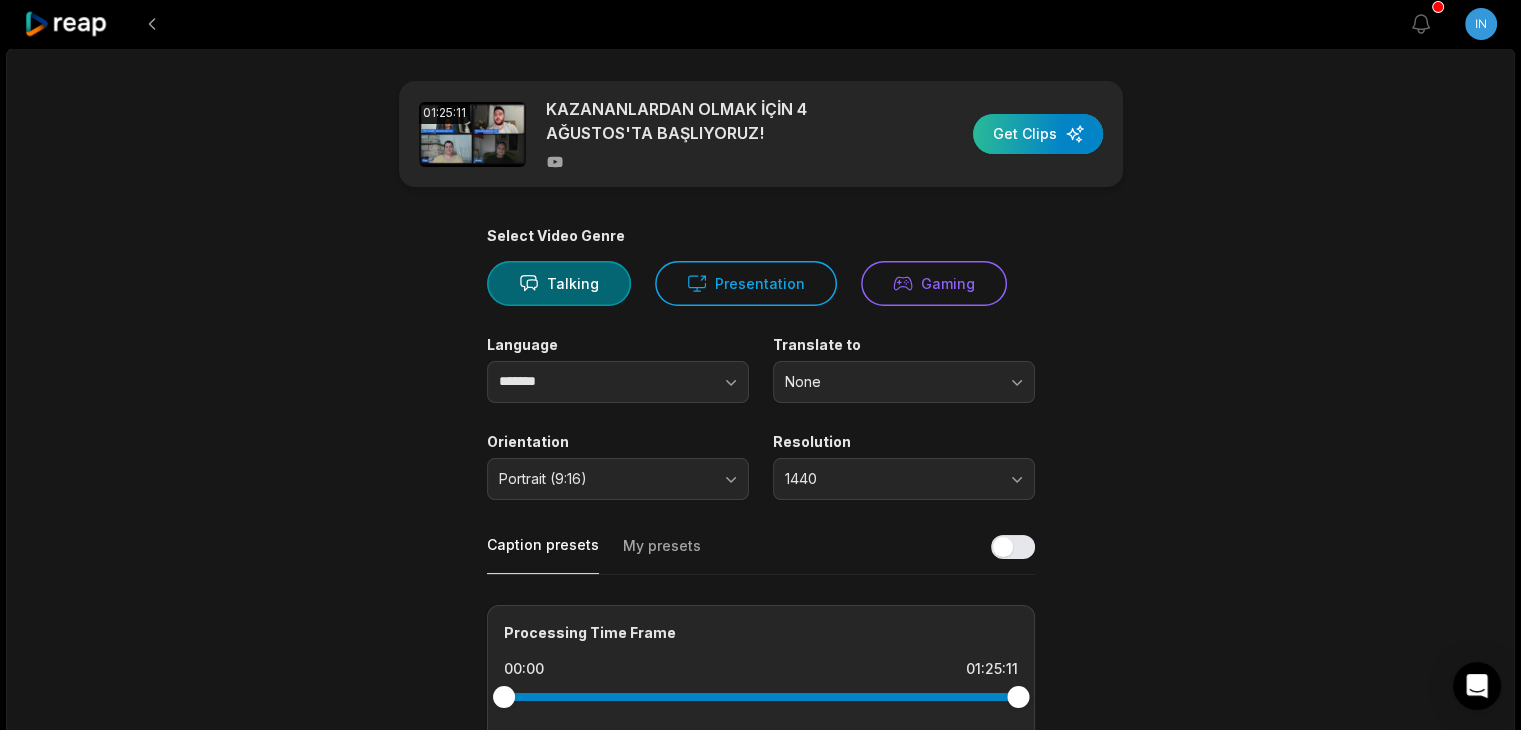 click at bounding box center (1038, 134) 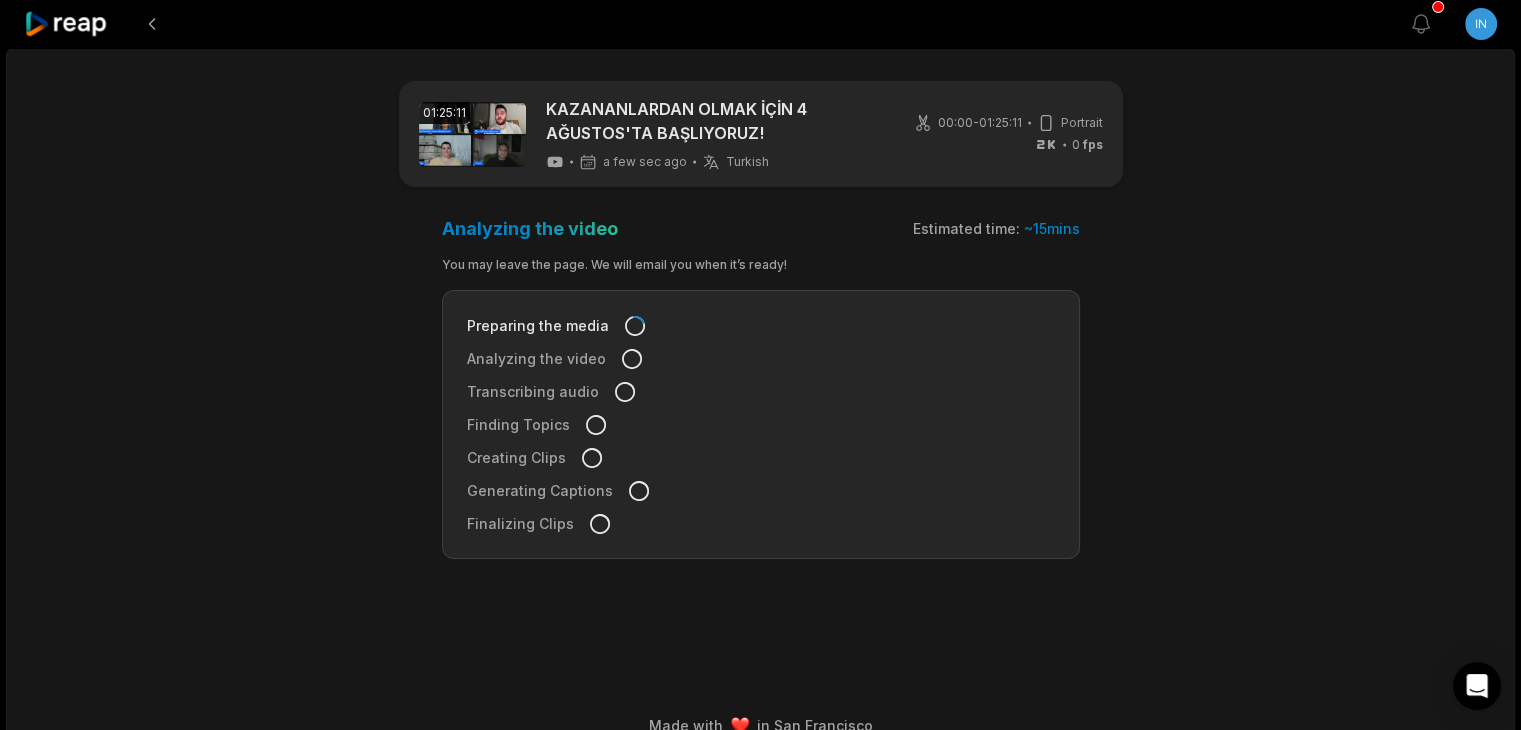 click on "01:25:11 KAZANANLARDAN OLMAK İÇİN 4 AĞUSTOS'TA BAŞLIYORUZ! a few sec ago Turkish tr 00:00  -  01:25:11 Portrait 0   fps Analyzing the video Estimated time:   ~ 15  mins You may leave the page. We will email you when it’s ready! Preparing the media Analyzing the video Transcribing audio Finding Topics Creating Clips Generating Captions Finalizing Clips Made with   in San Francisco" at bounding box center (760, 401) 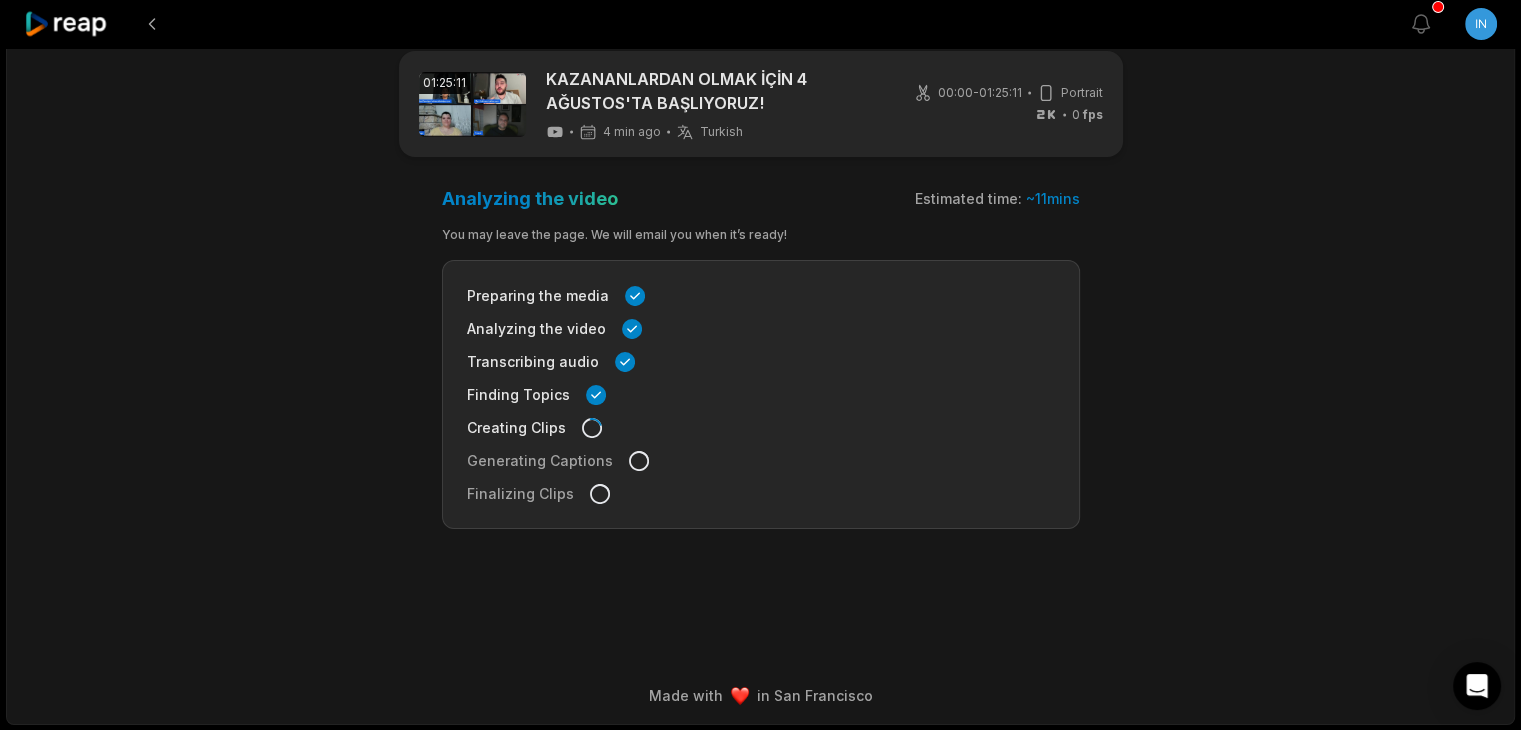 scroll, scrollTop: 29, scrollLeft: 0, axis: vertical 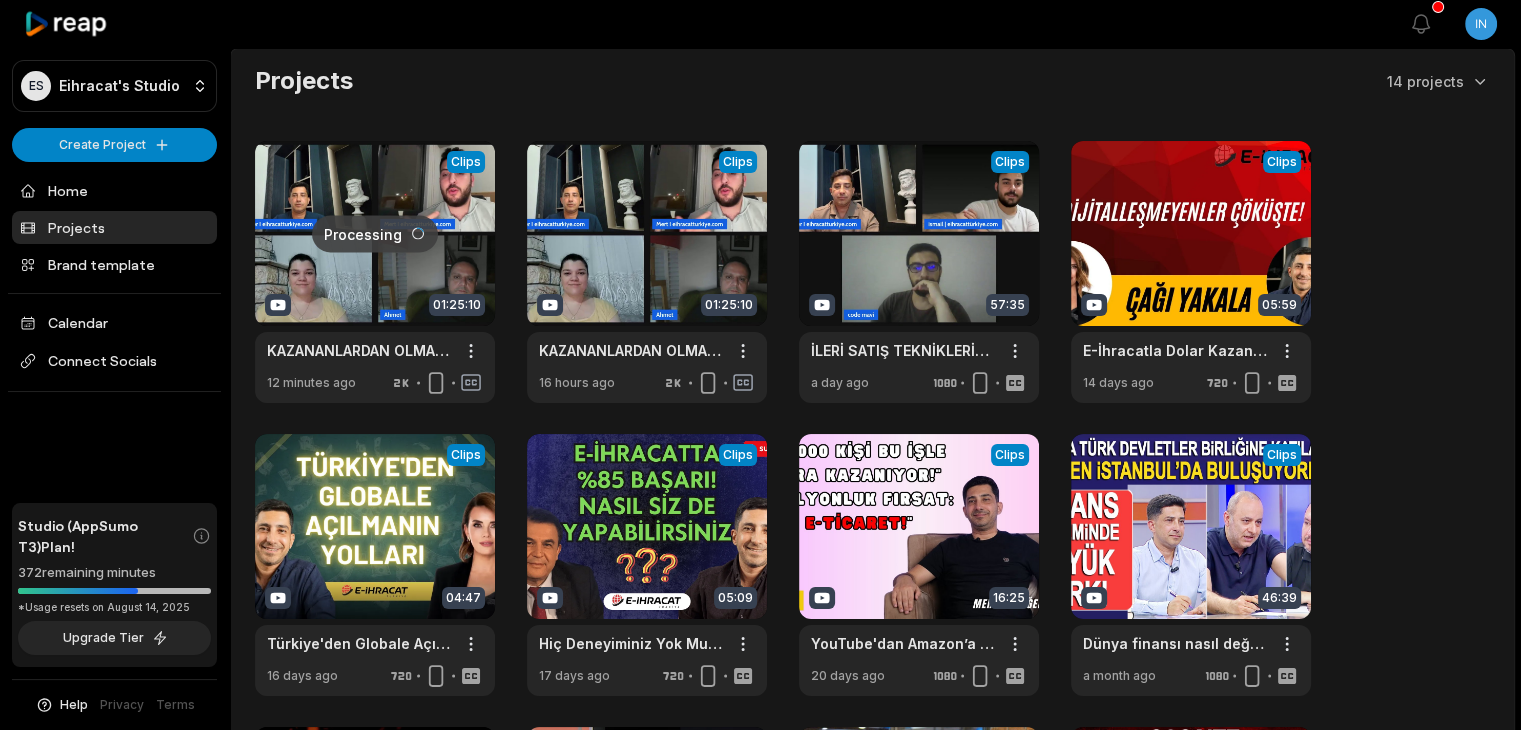 click at bounding box center [375, 272] 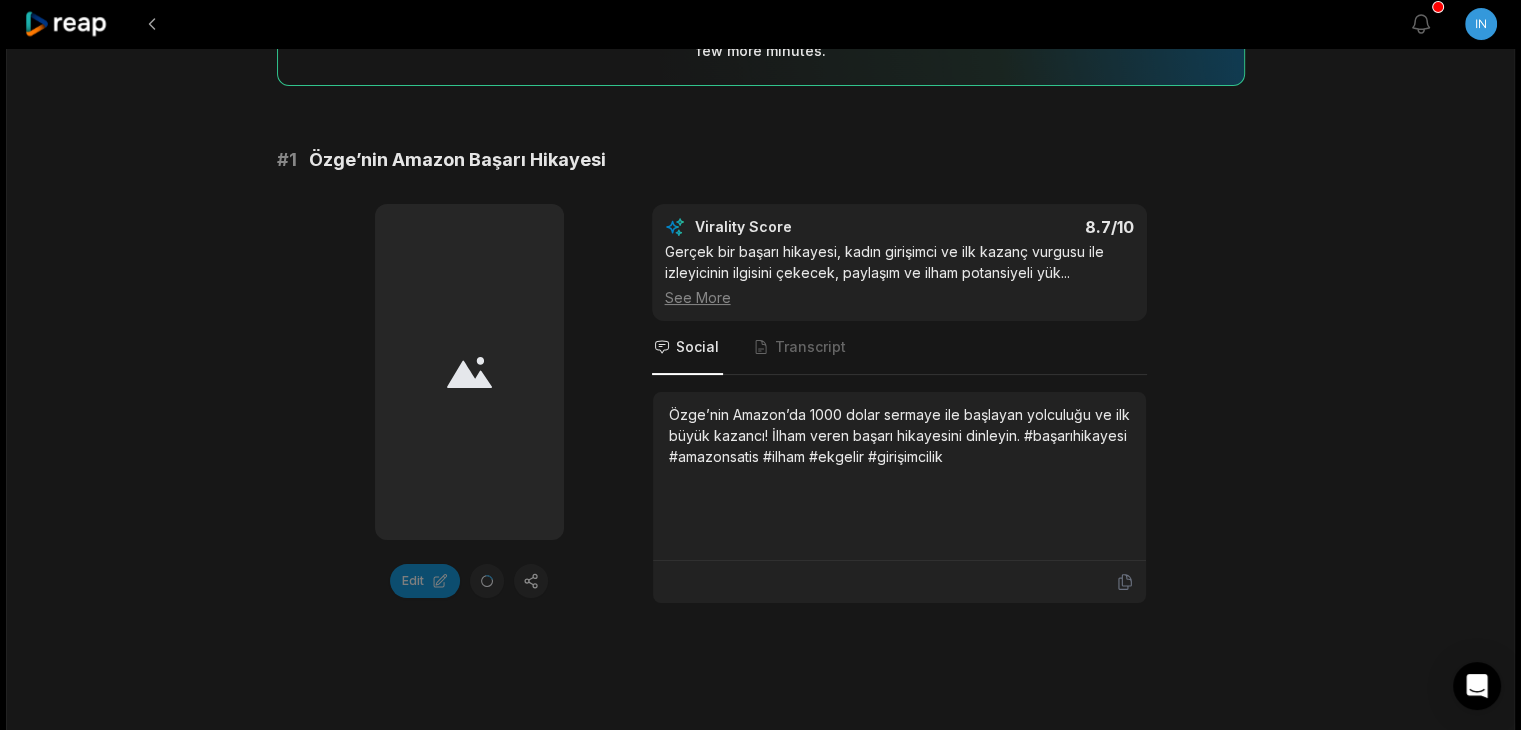 scroll, scrollTop: 263, scrollLeft: 0, axis: vertical 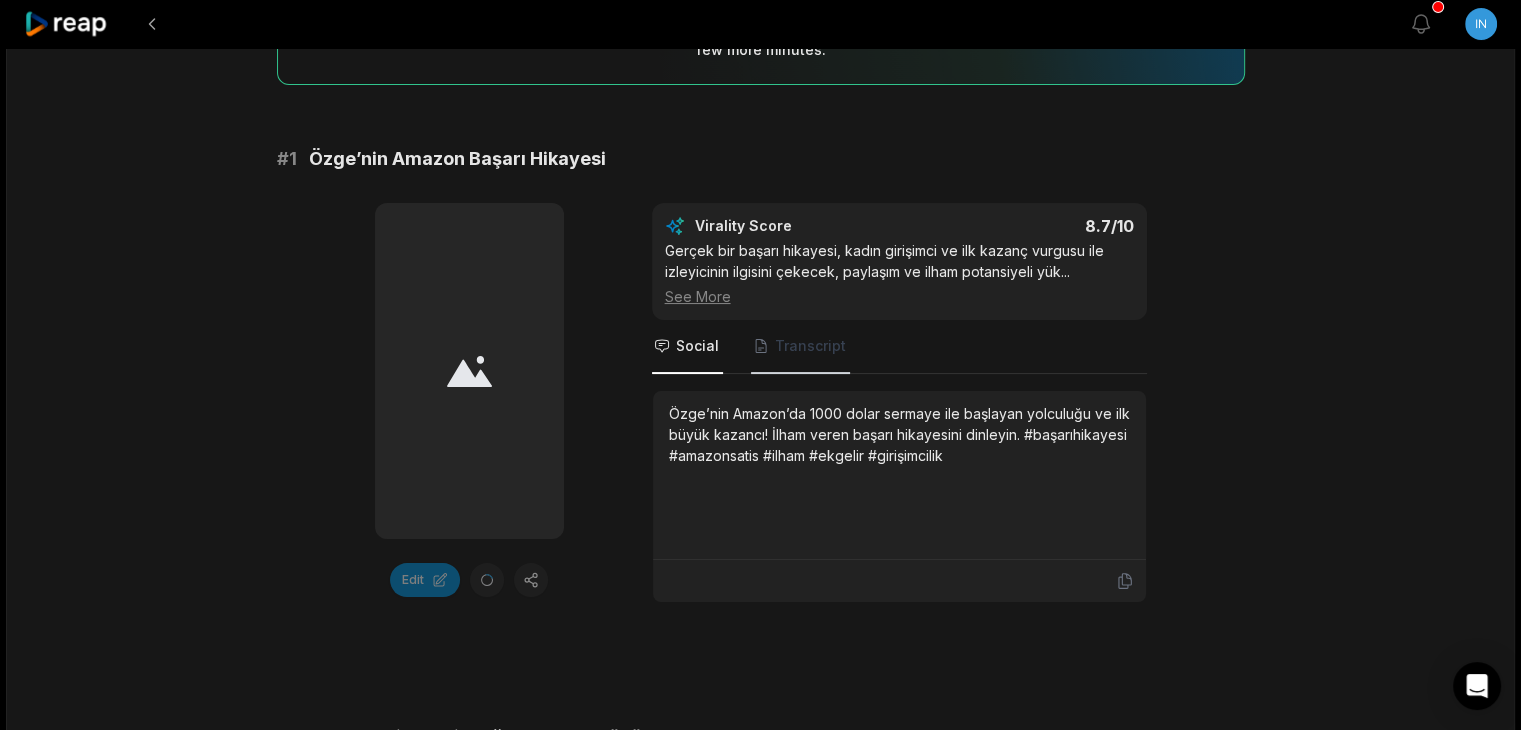 click on "Transcript" at bounding box center (810, 346) 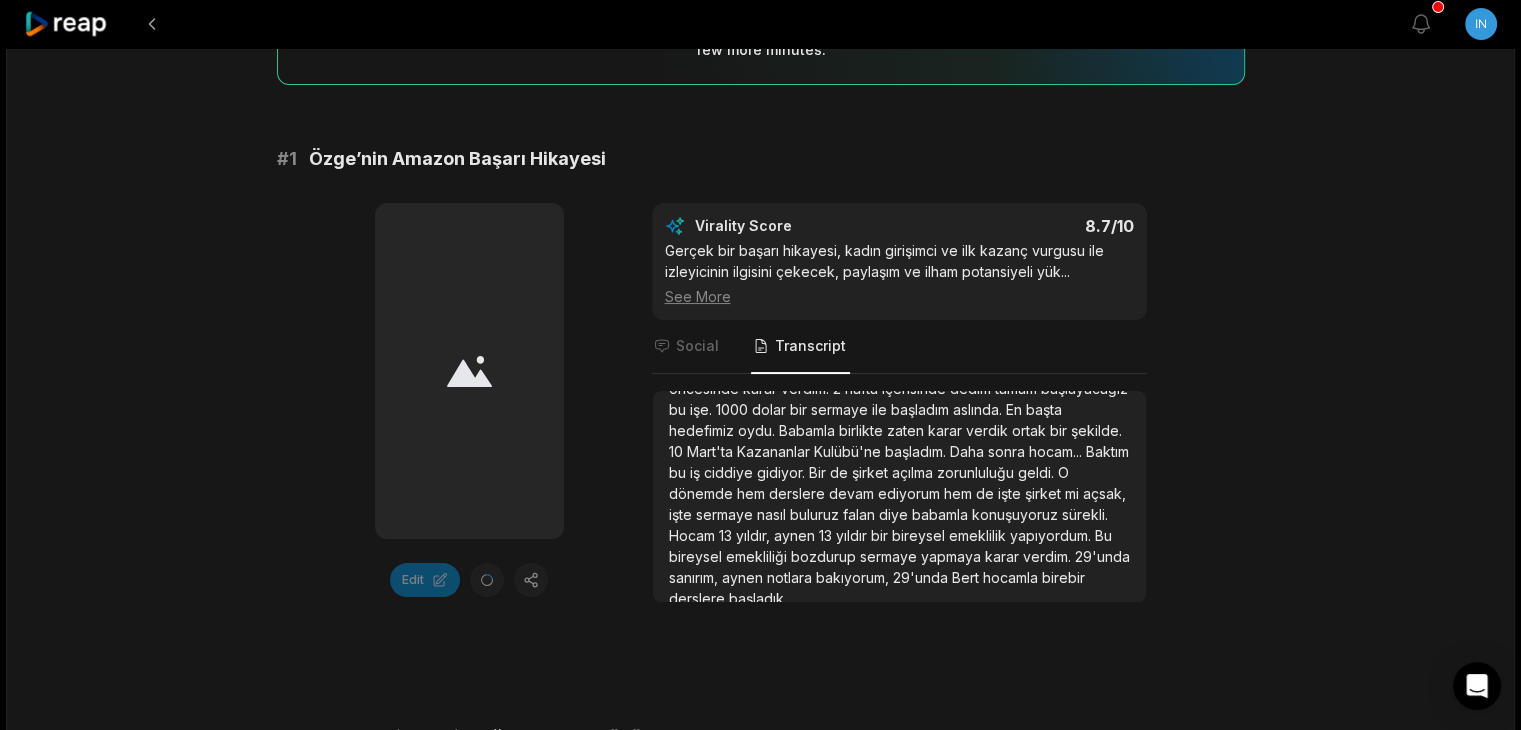 scroll, scrollTop: 157, scrollLeft: 0, axis: vertical 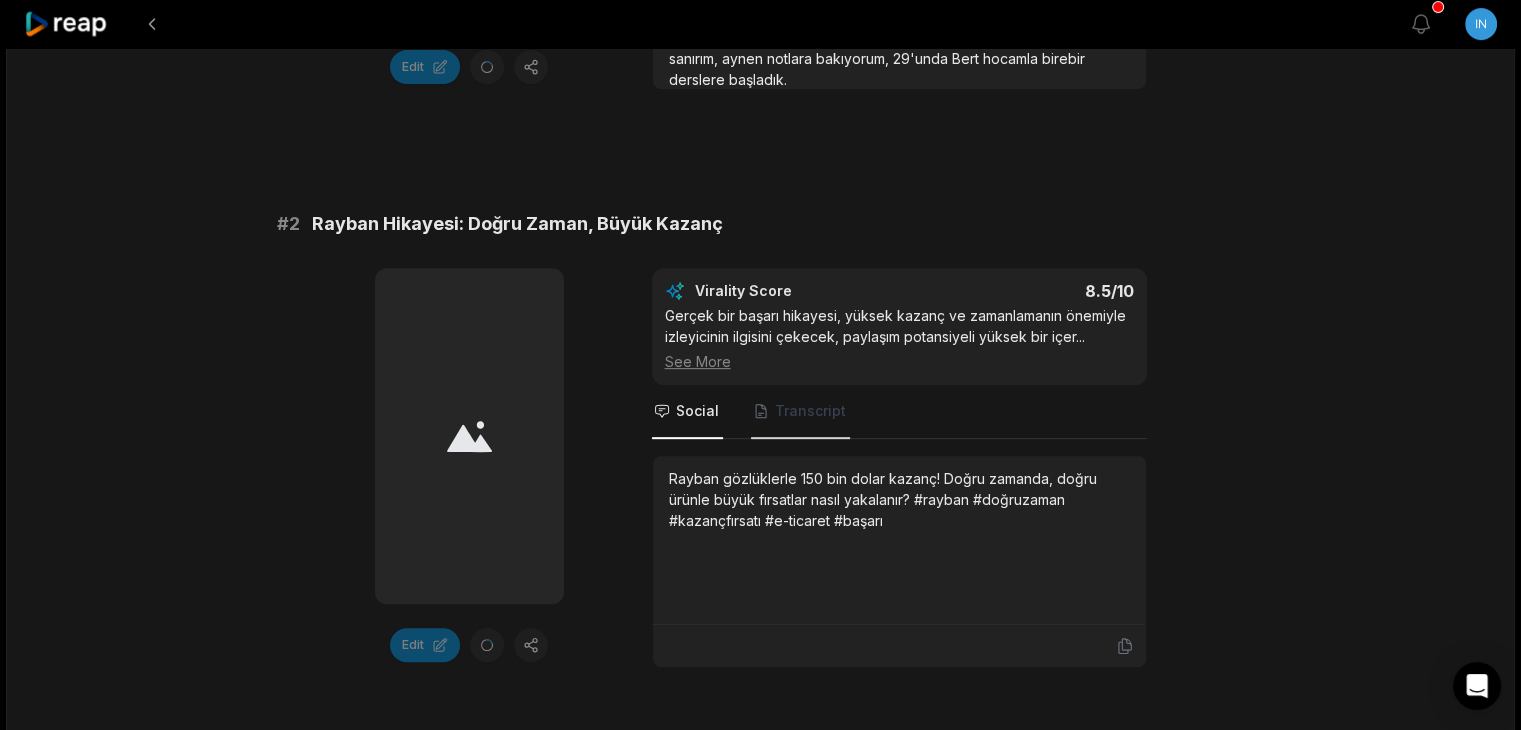 click on "Transcript" at bounding box center [800, 412] 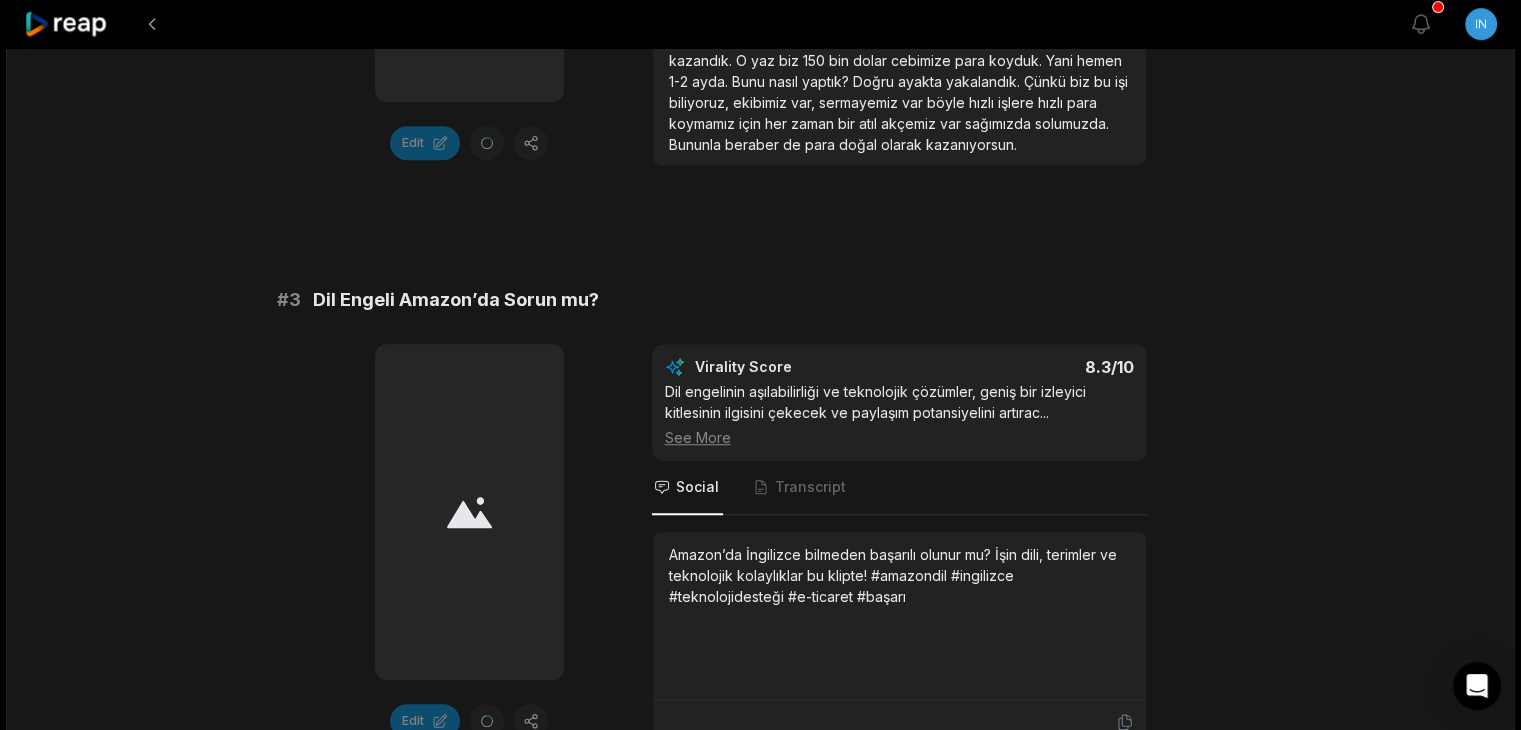 scroll, scrollTop: 1296, scrollLeft: 0, axis: vertical 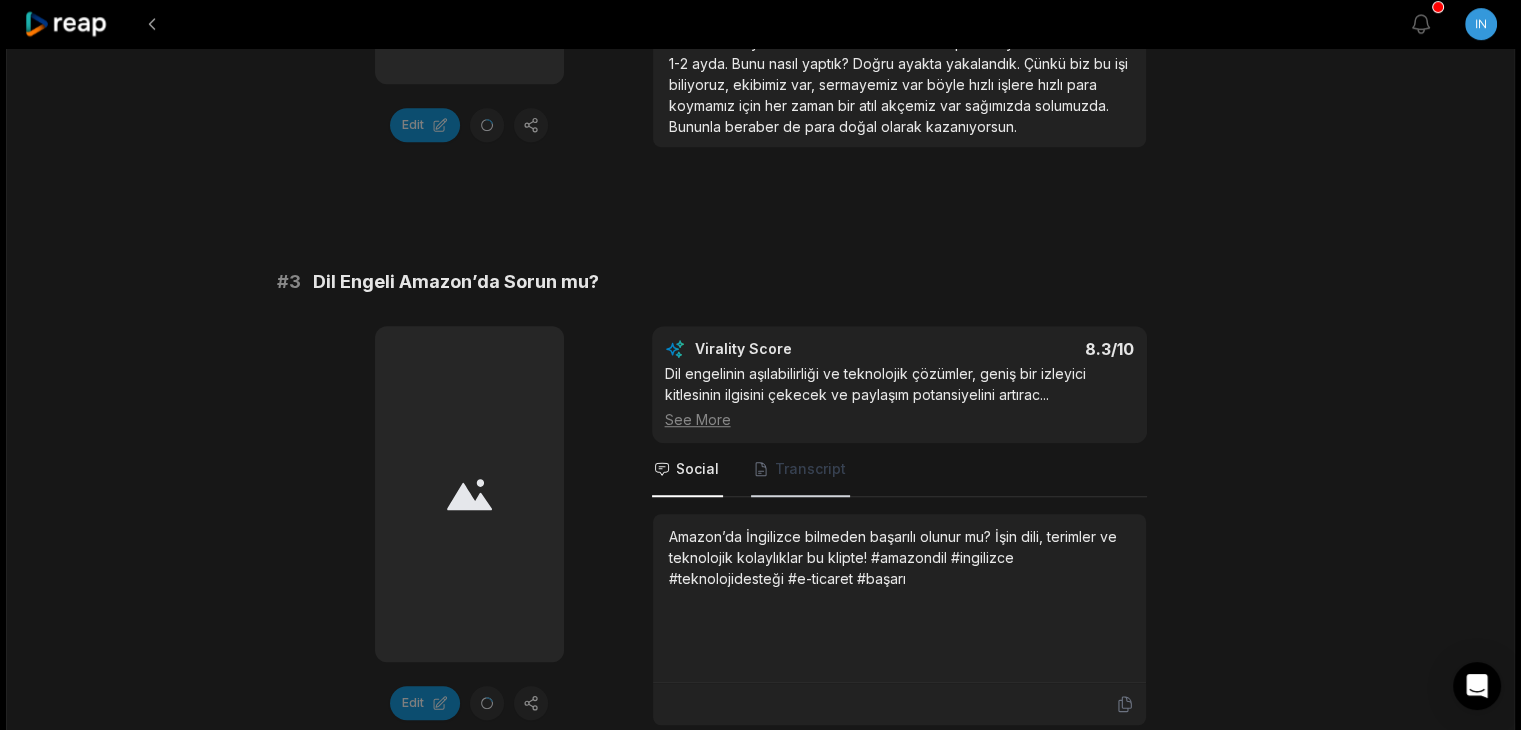 click on "Transcript" at bounding box center (800, 470) 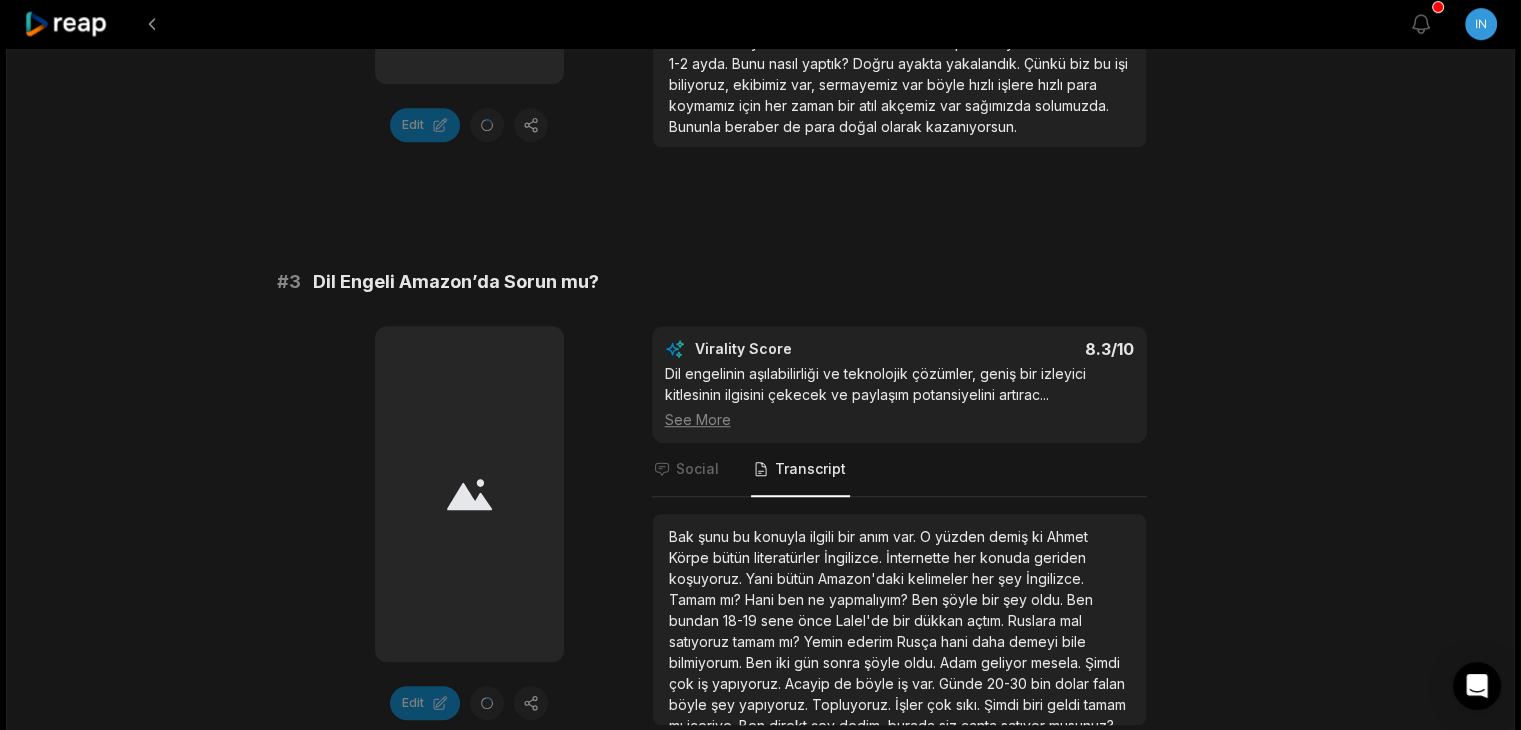 scroll, scrollTop: 1546, scrollLeft: 0, axis: vertical 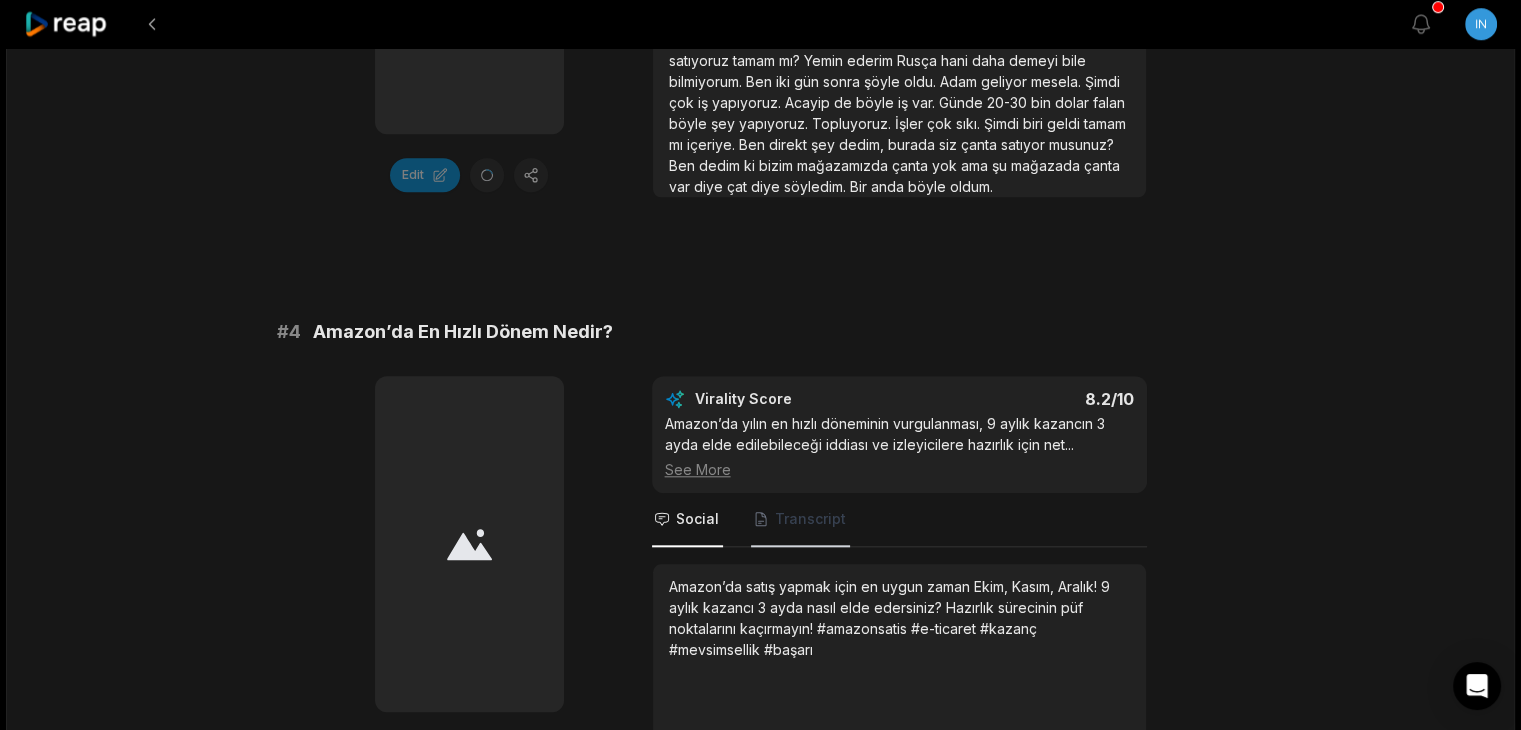click on "Transcript" at bounding box center (810, 519) 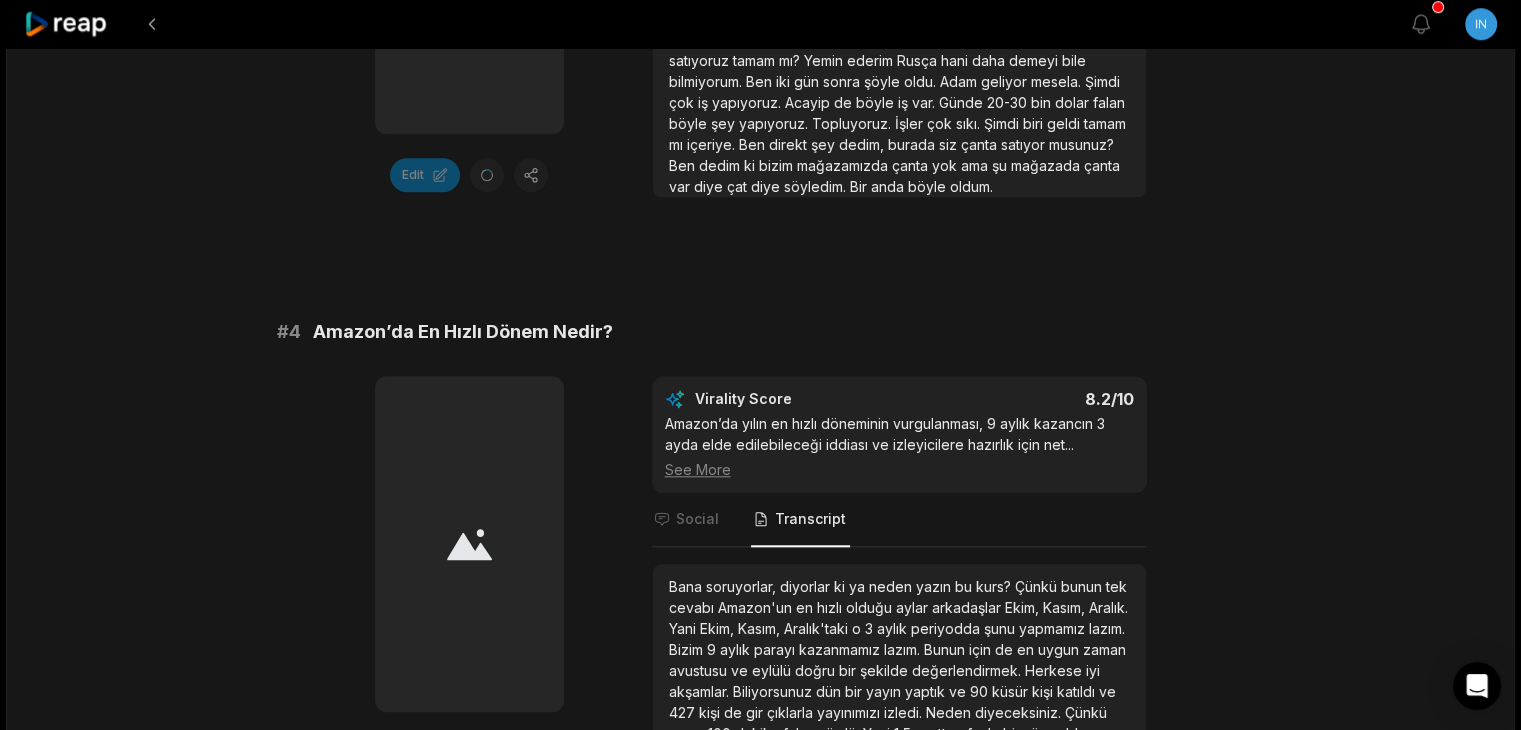 scroll, scrollTop: 2104, scrollLeft: 0, axis: vertical 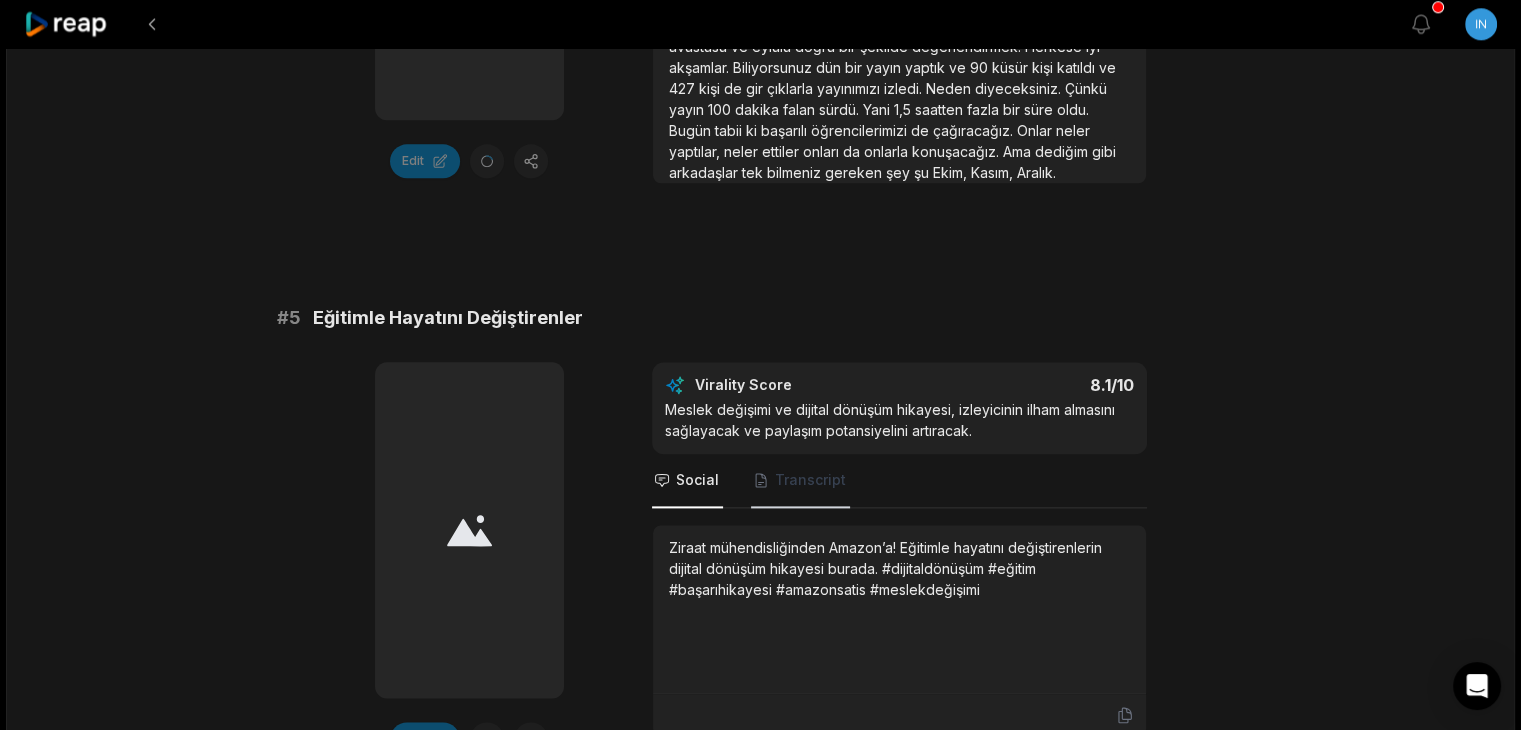 click on "Transcript" at bounding box center [810, 480] 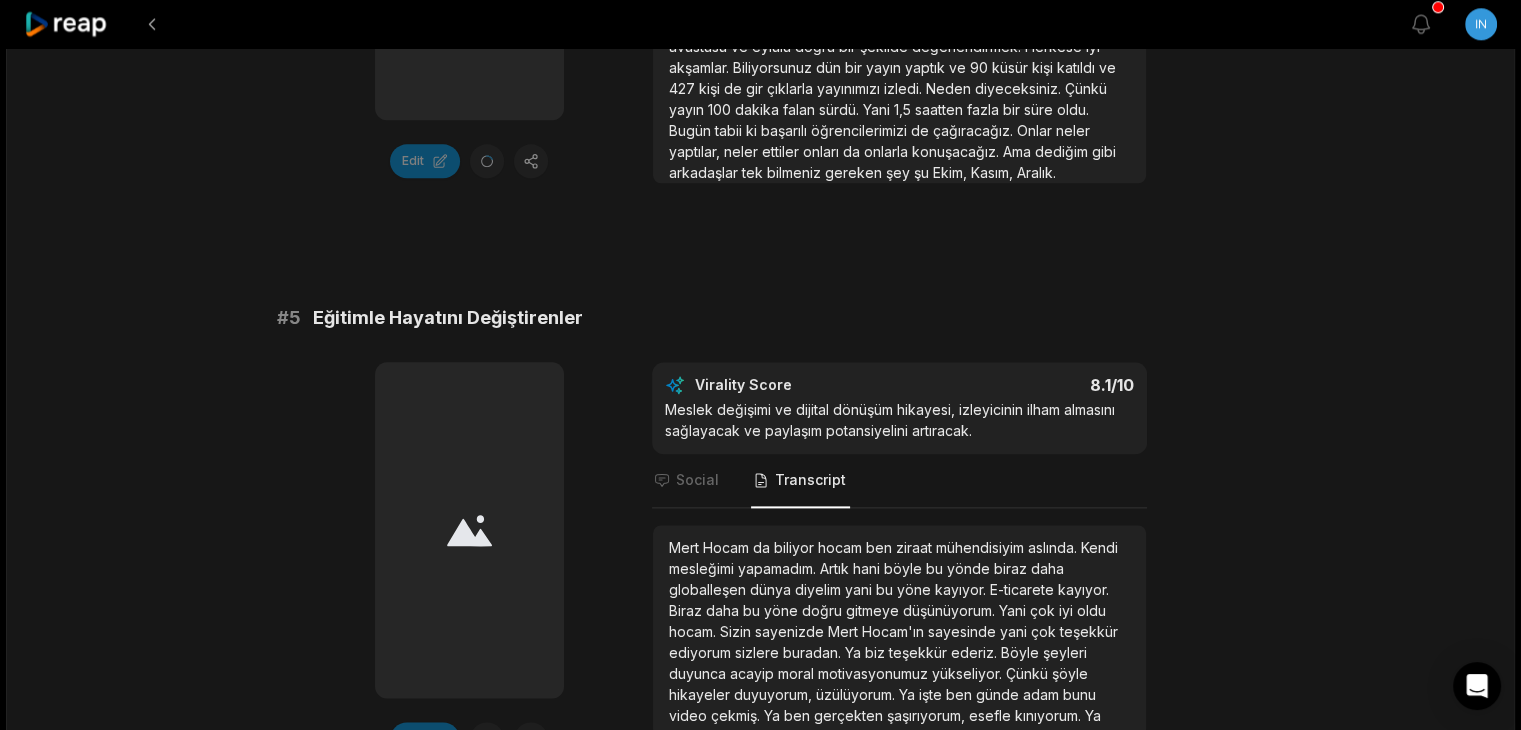 scroll, scrollTop: 2576, scrollLeft: 0, axis: vertical 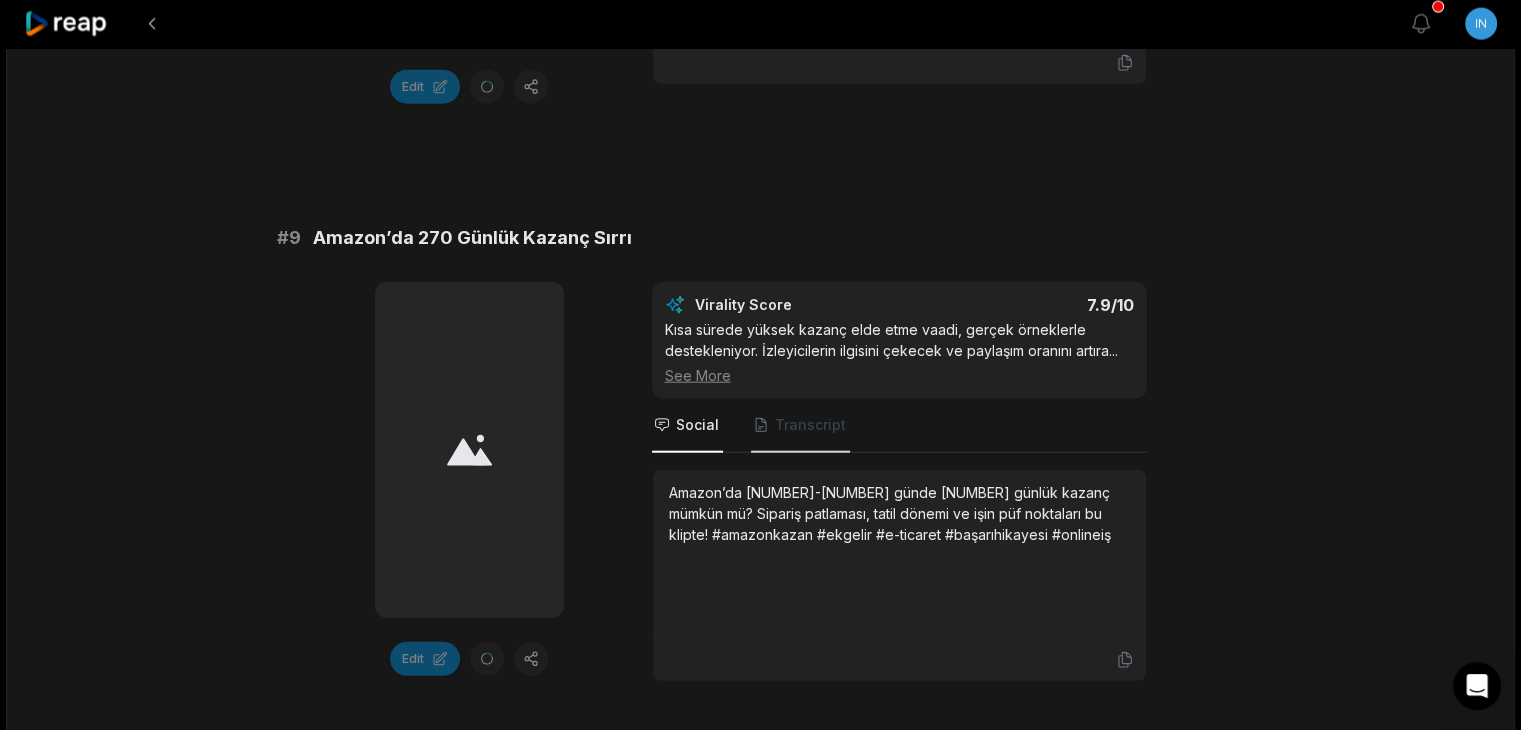 click on "Transcript" at bounding box center [800, 426] 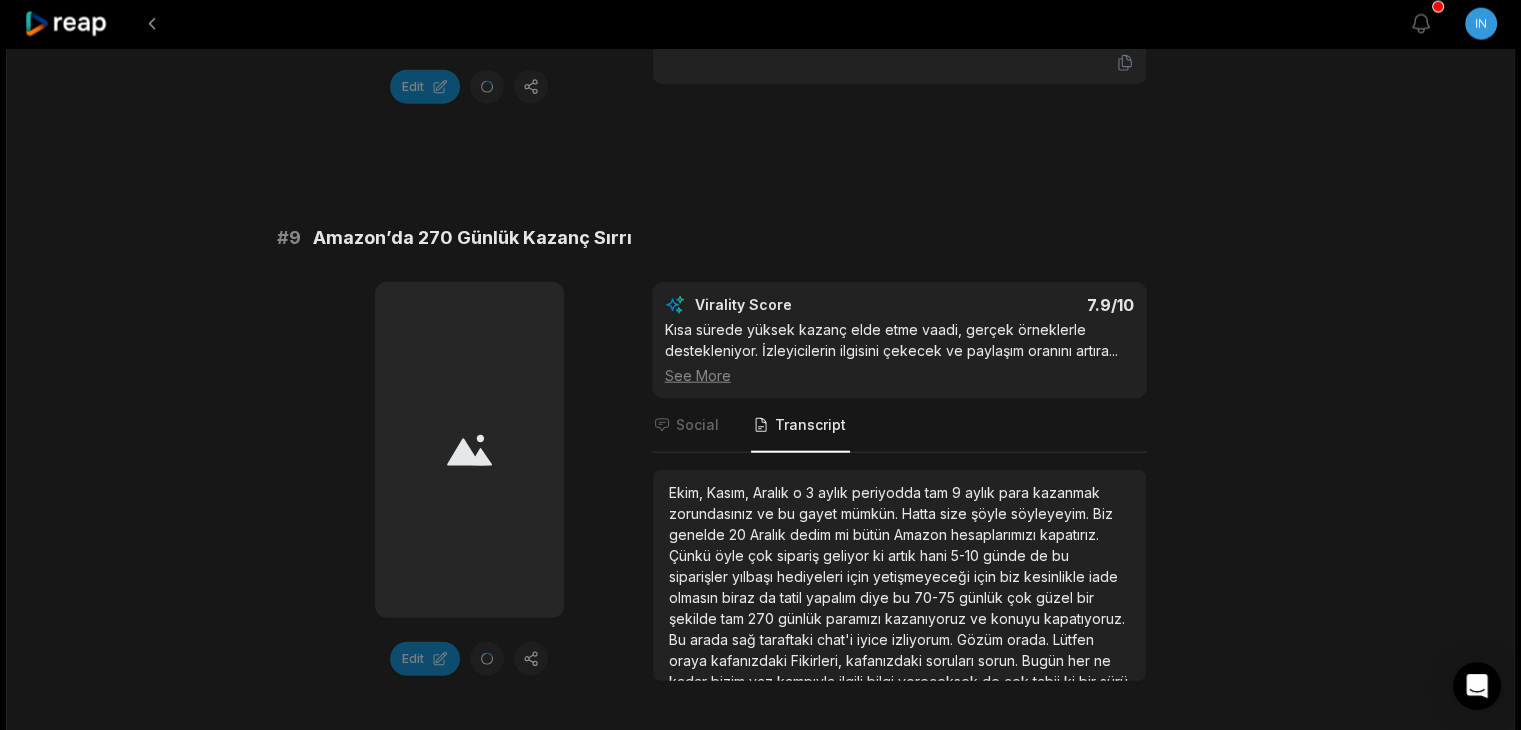 scroll, scrollTop: 32, scrollLeft: 0, axis: vertical 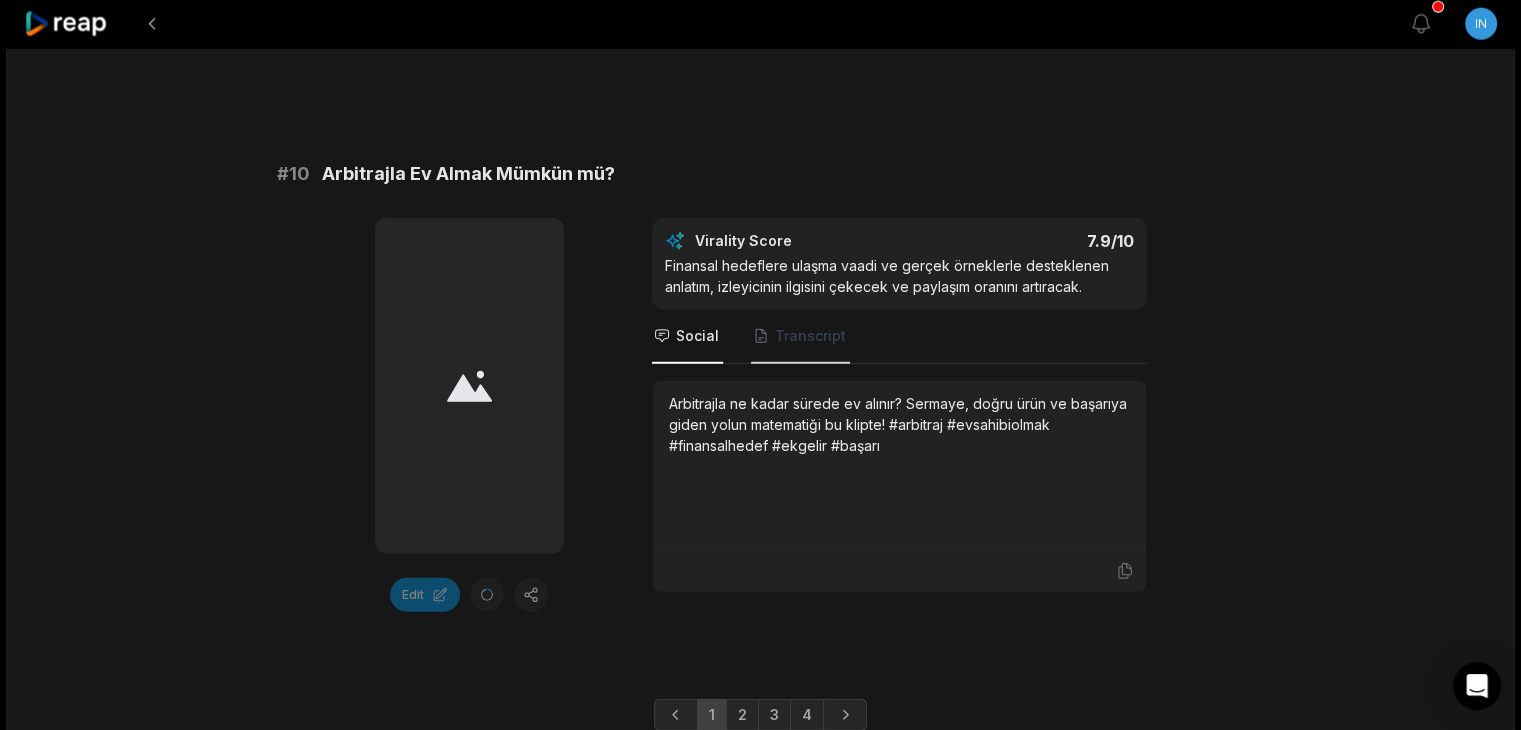 click on "Transcript" at bounding box center [800, 337] 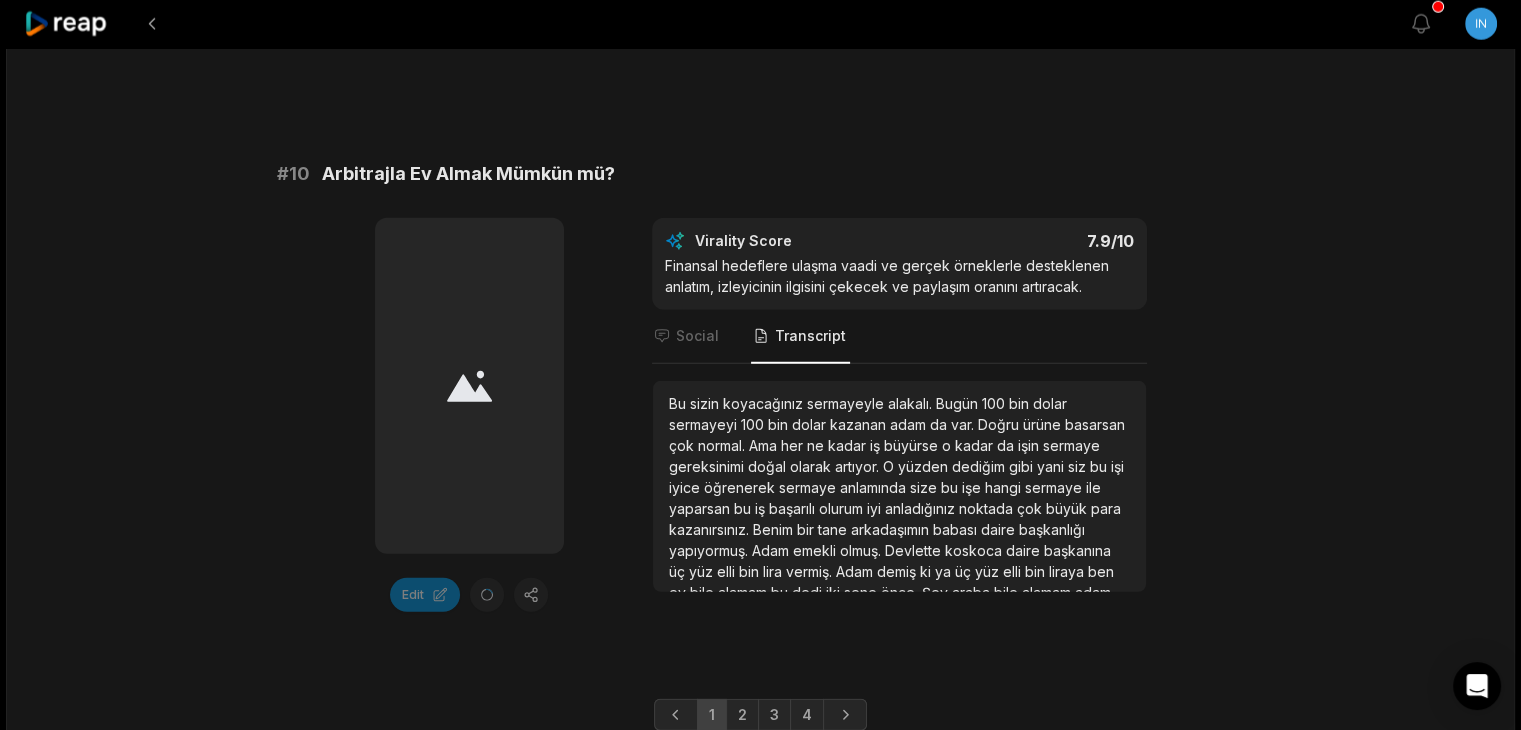 scroll, scrollTop: 32, scrollLeft: 0, axis: vertical 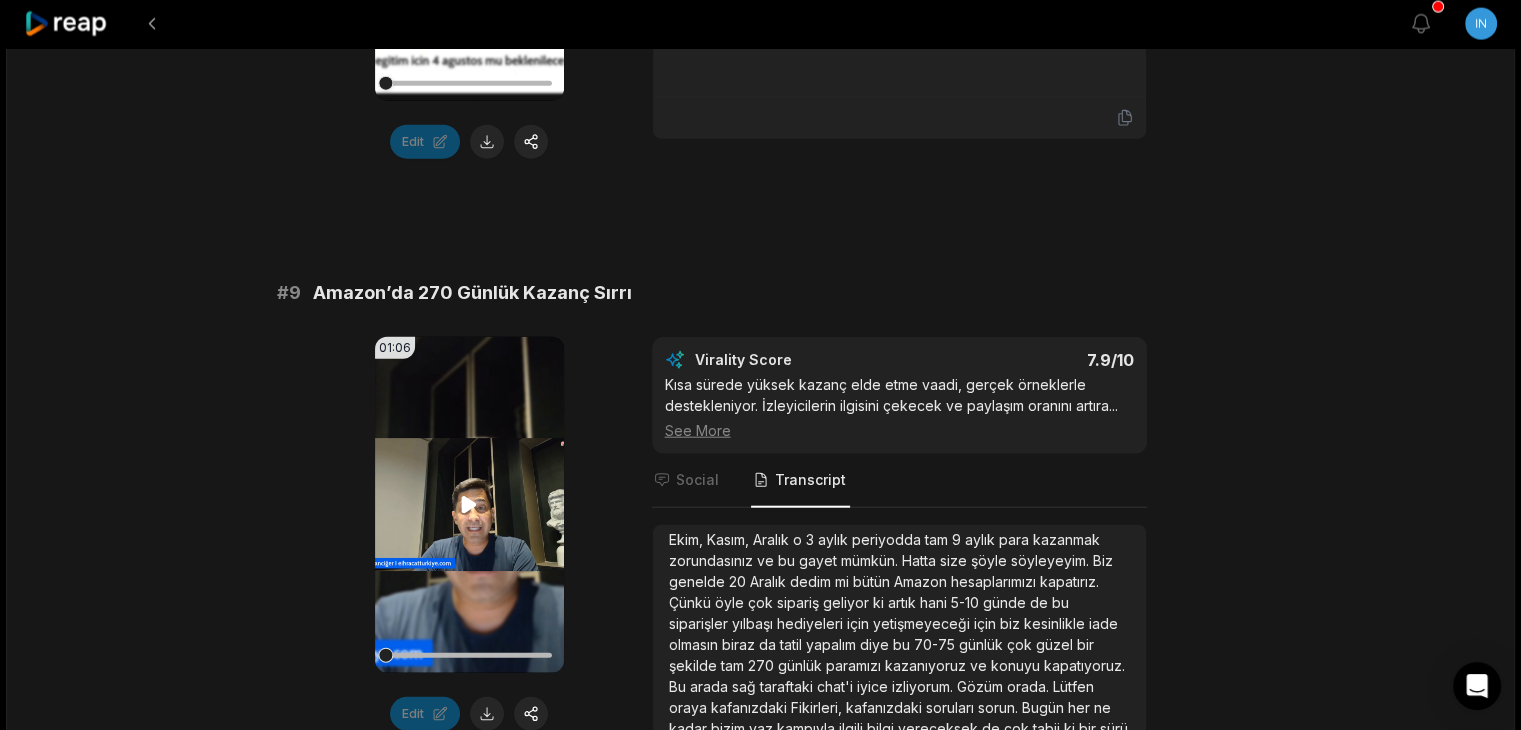 click on "Your browser does not support mp4 format." at bounding box center (469, 505) 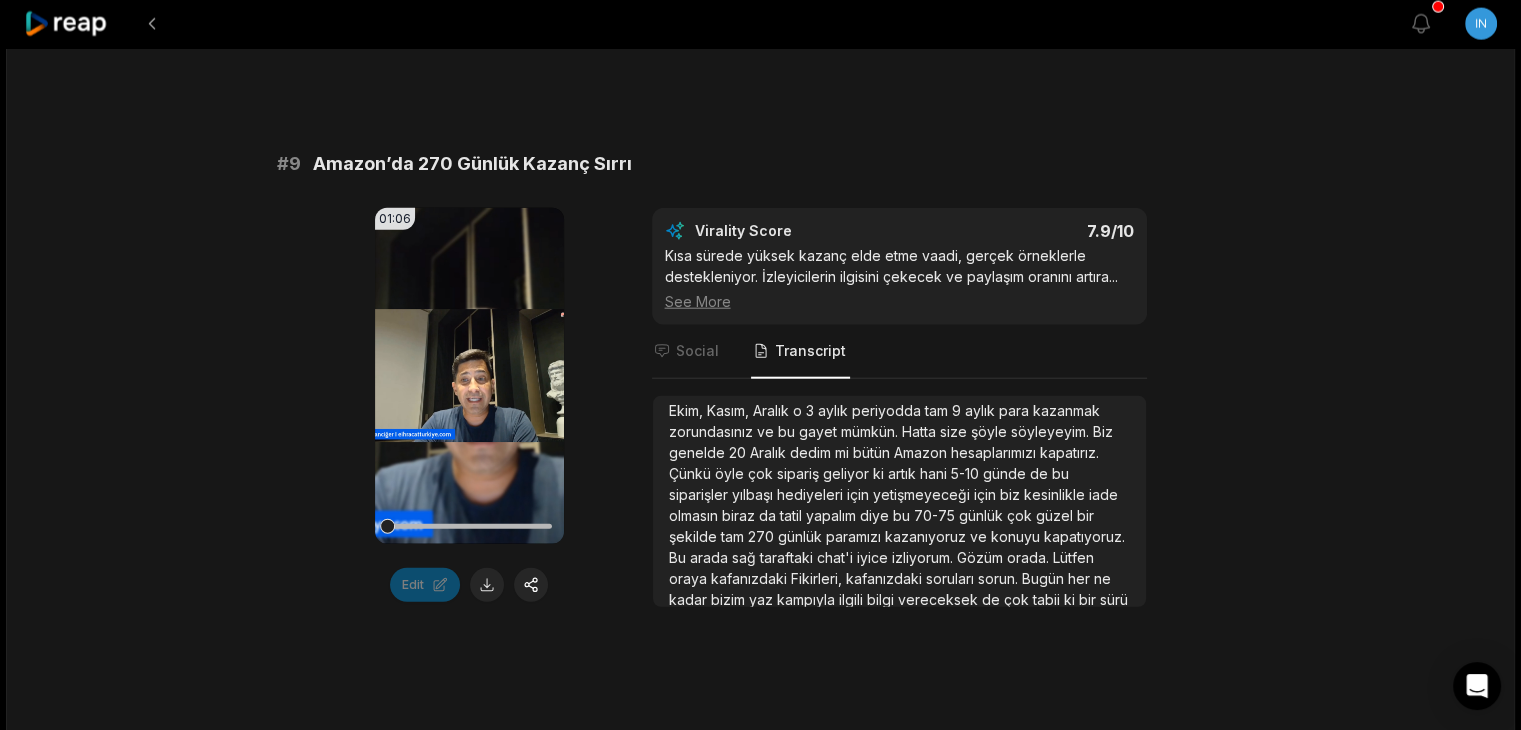 scroll, scrollTop: 4863, scrollLeft: 0, axis: vertical 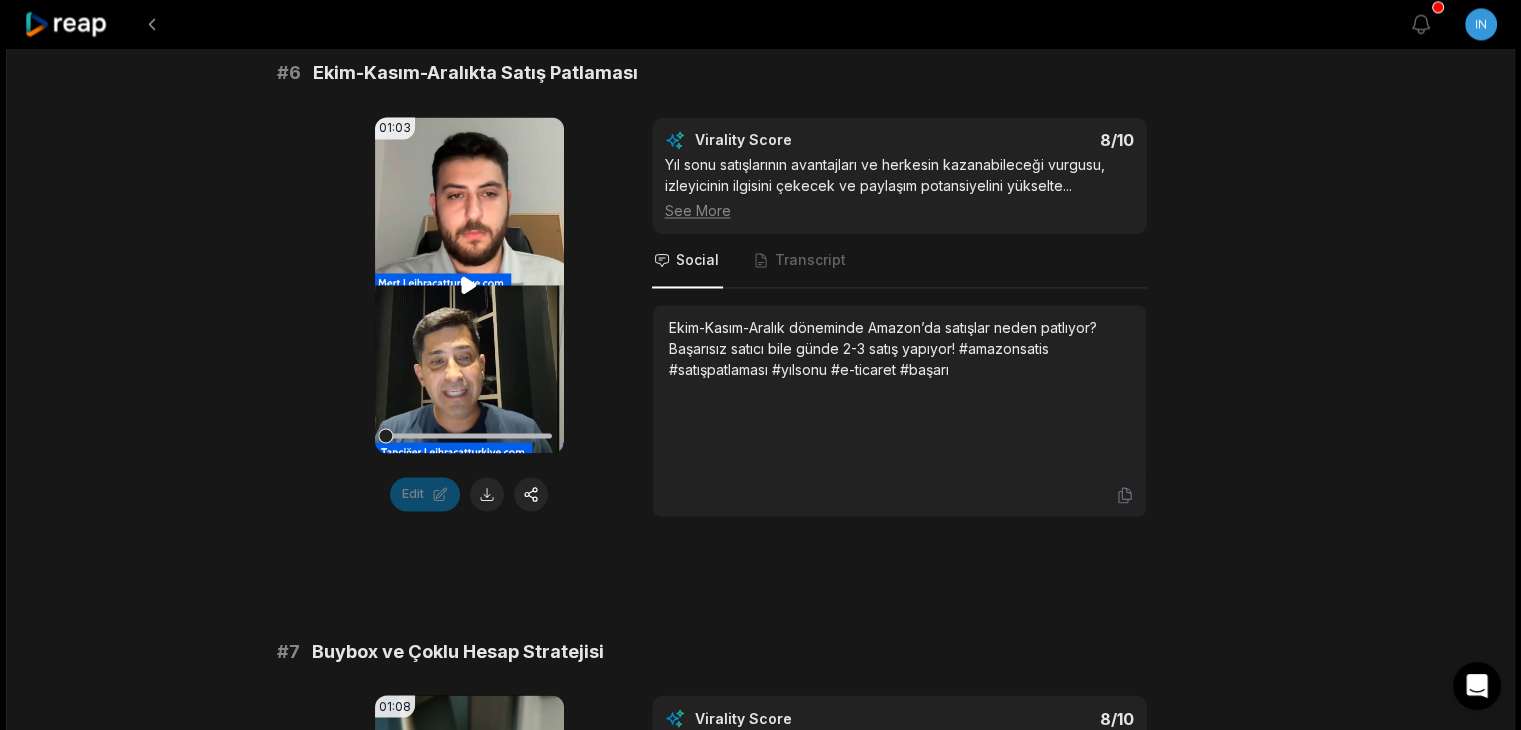 click on "Your browser does not support mp4 format." at bounding box center [469, 285] 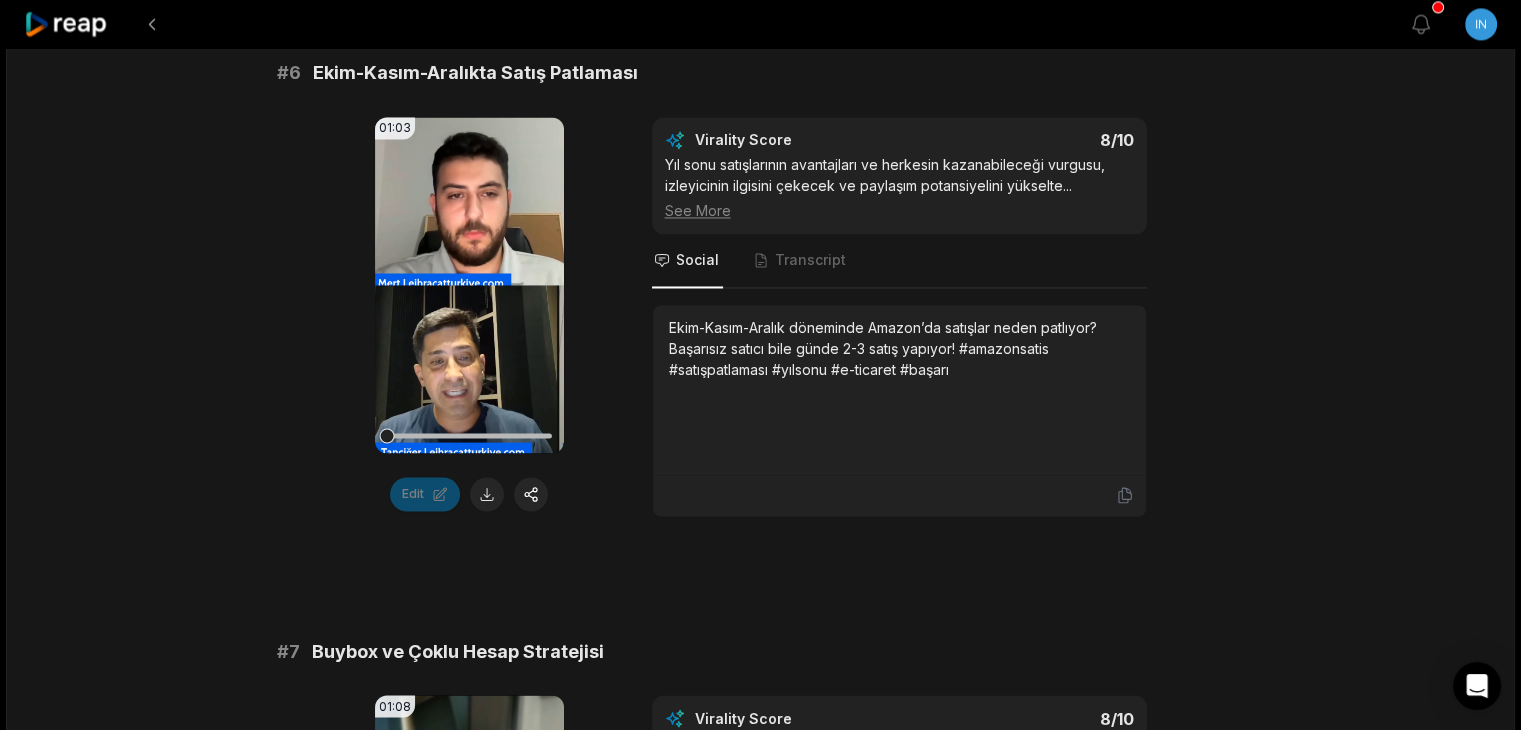 click on "Ekim-Kasım-Aralık döneminde Amazon’da satışlar neden patlıyor? Başarısız satıcı bile günde 2-3 satış yapıyor! #amazonsatis #satışpatlaması #yılsonu #e-ticaret #başarı" at bounding box center (899, 410) 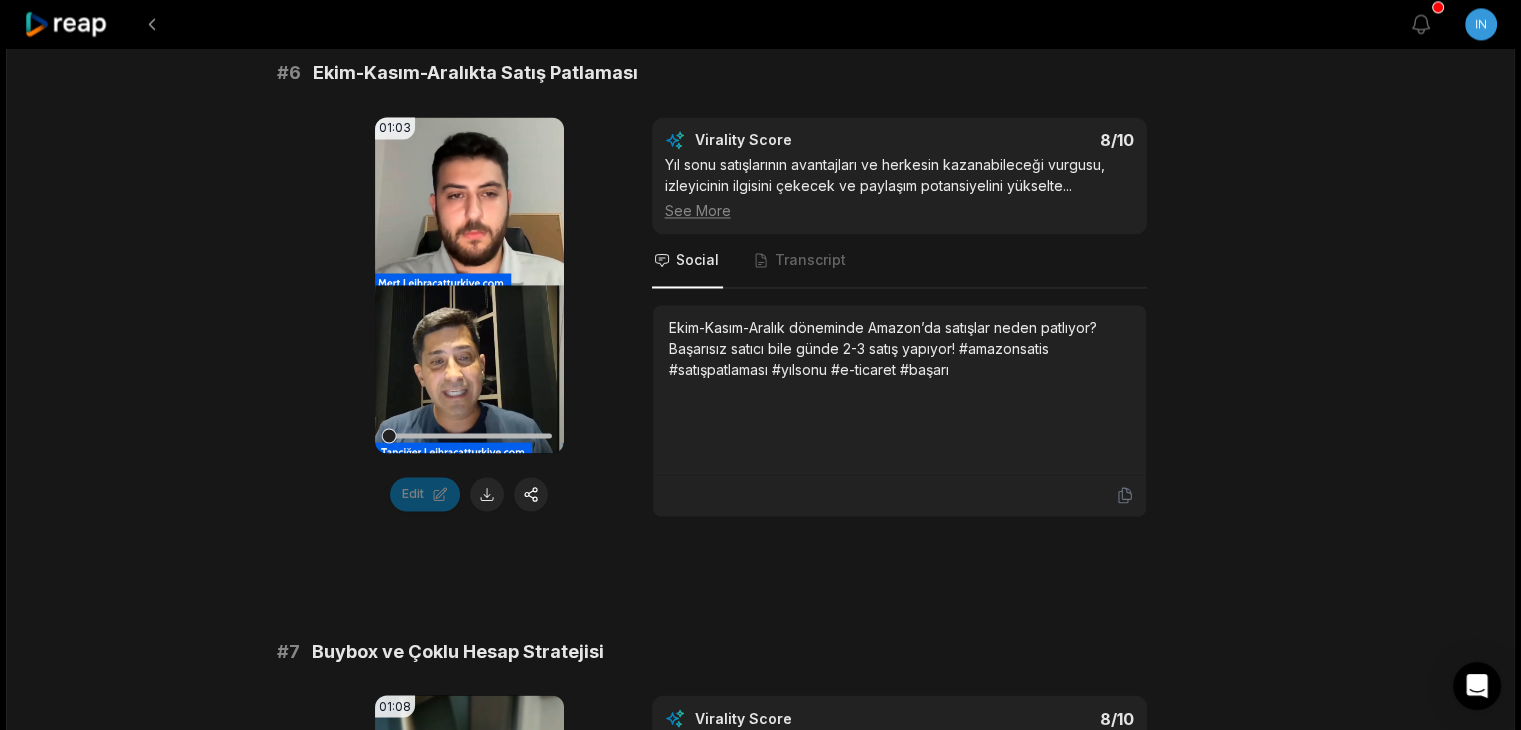 click on "Social Transcript" at bounding box center [899, 261] 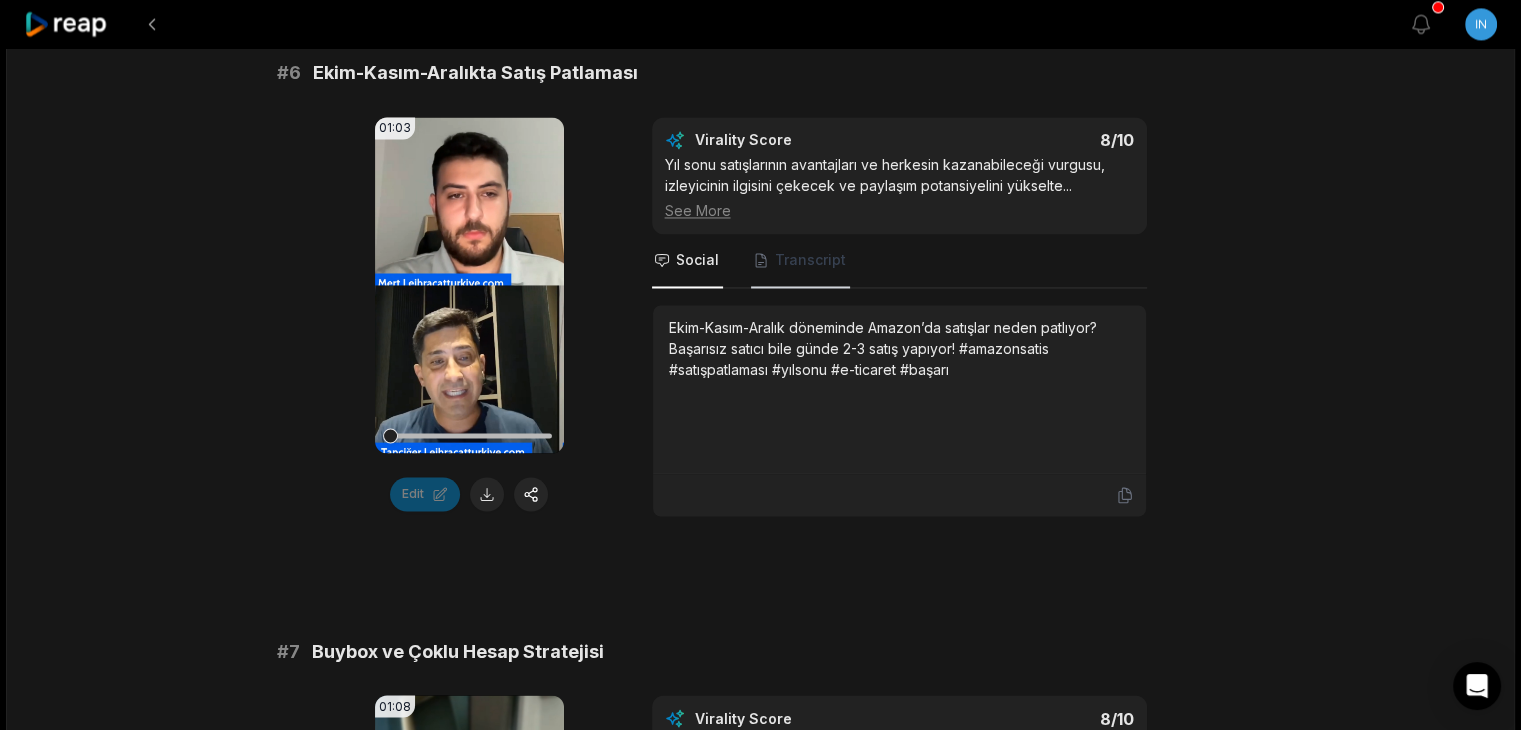 click on "Transcript" at bounding box center [810, 260] 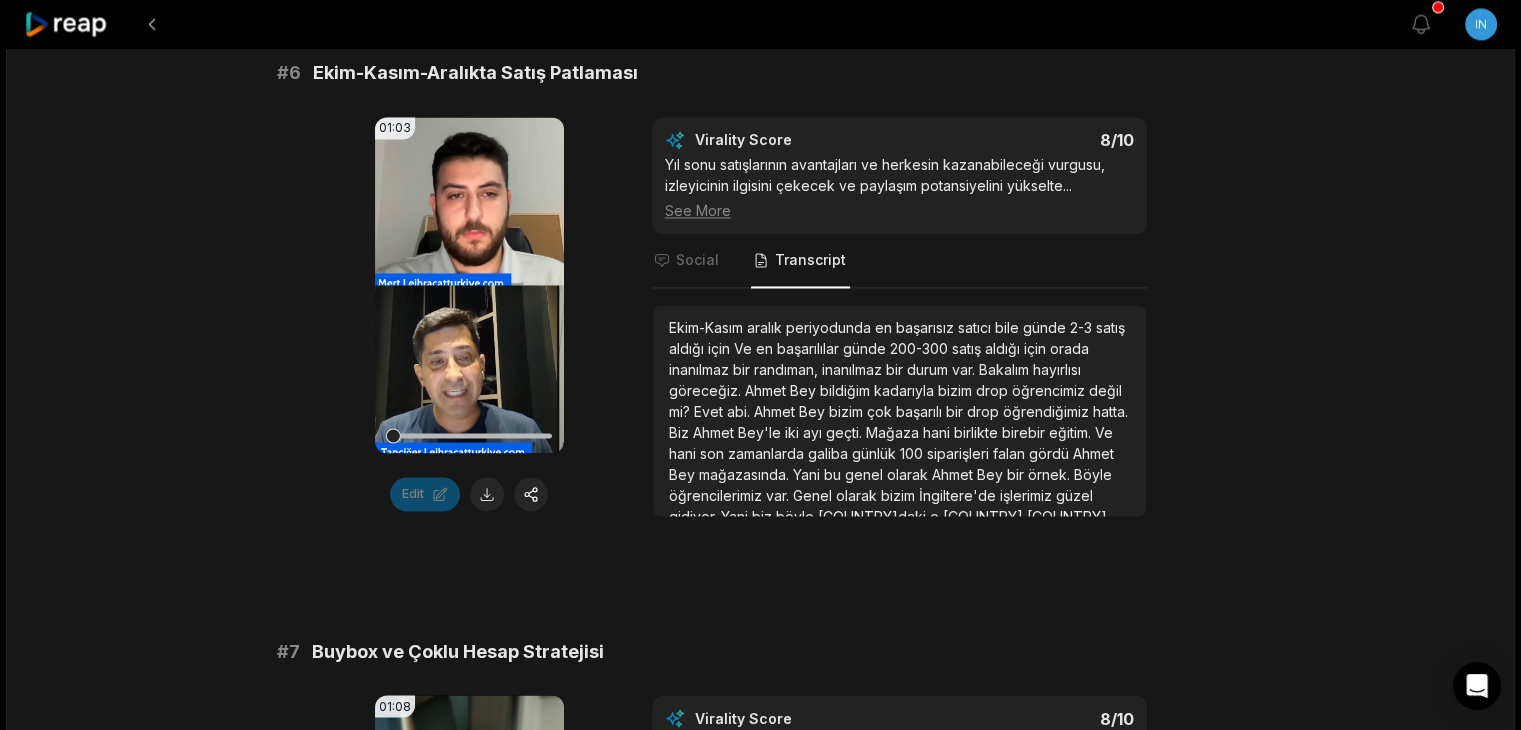 click on "Transcript" at bounding box center (800, 261) 